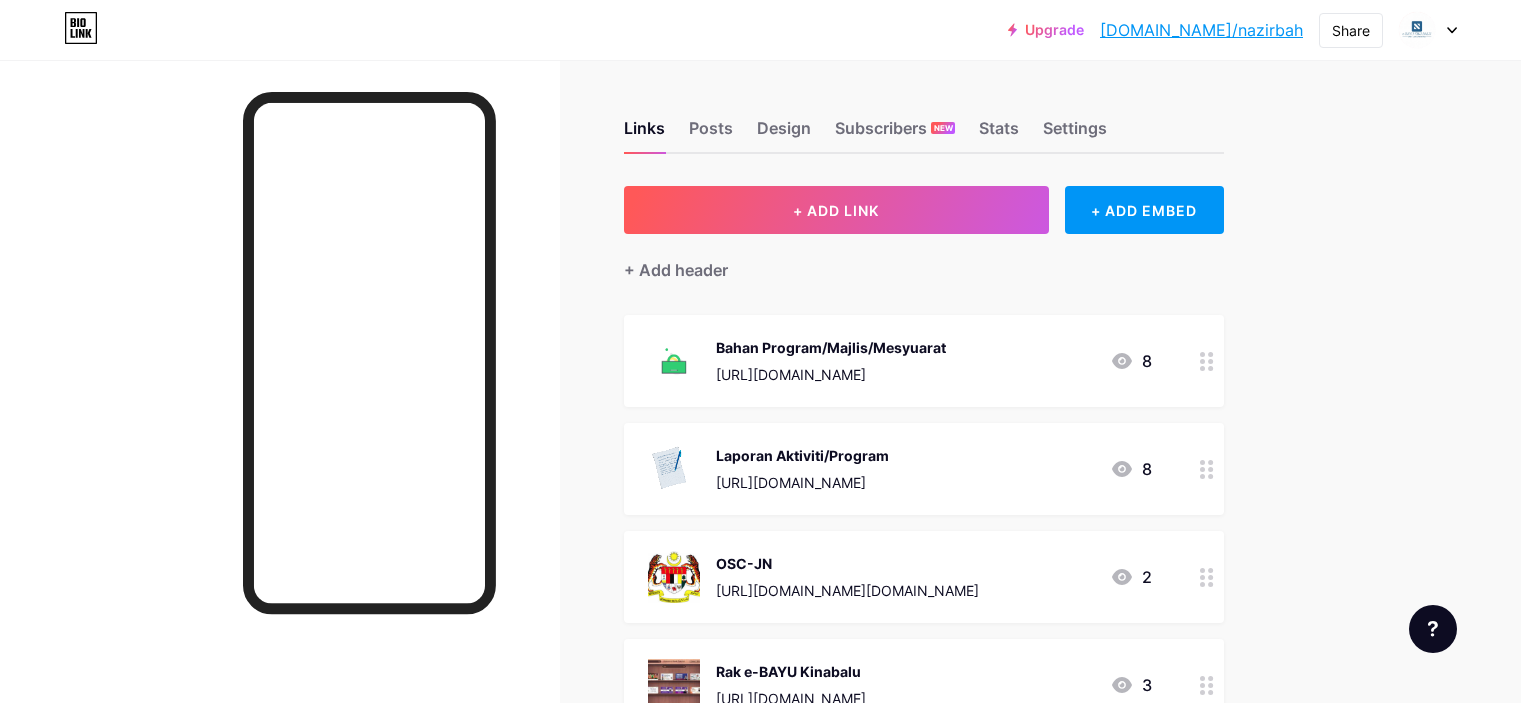 scroll, scrollTop: 0, scrollLeft: 0, axis: both 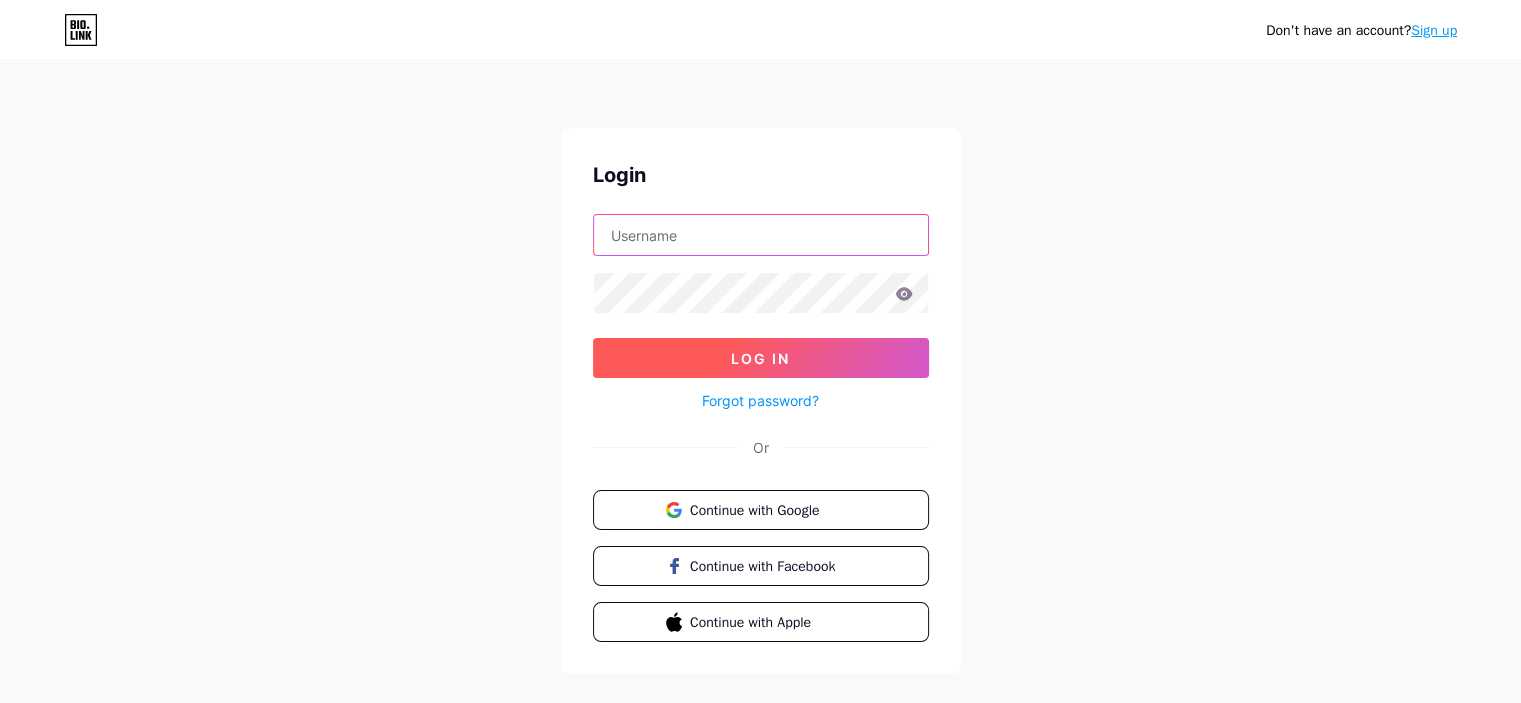 type on "[EMAIL_ADDRESS][DOMAIN_NAME]" 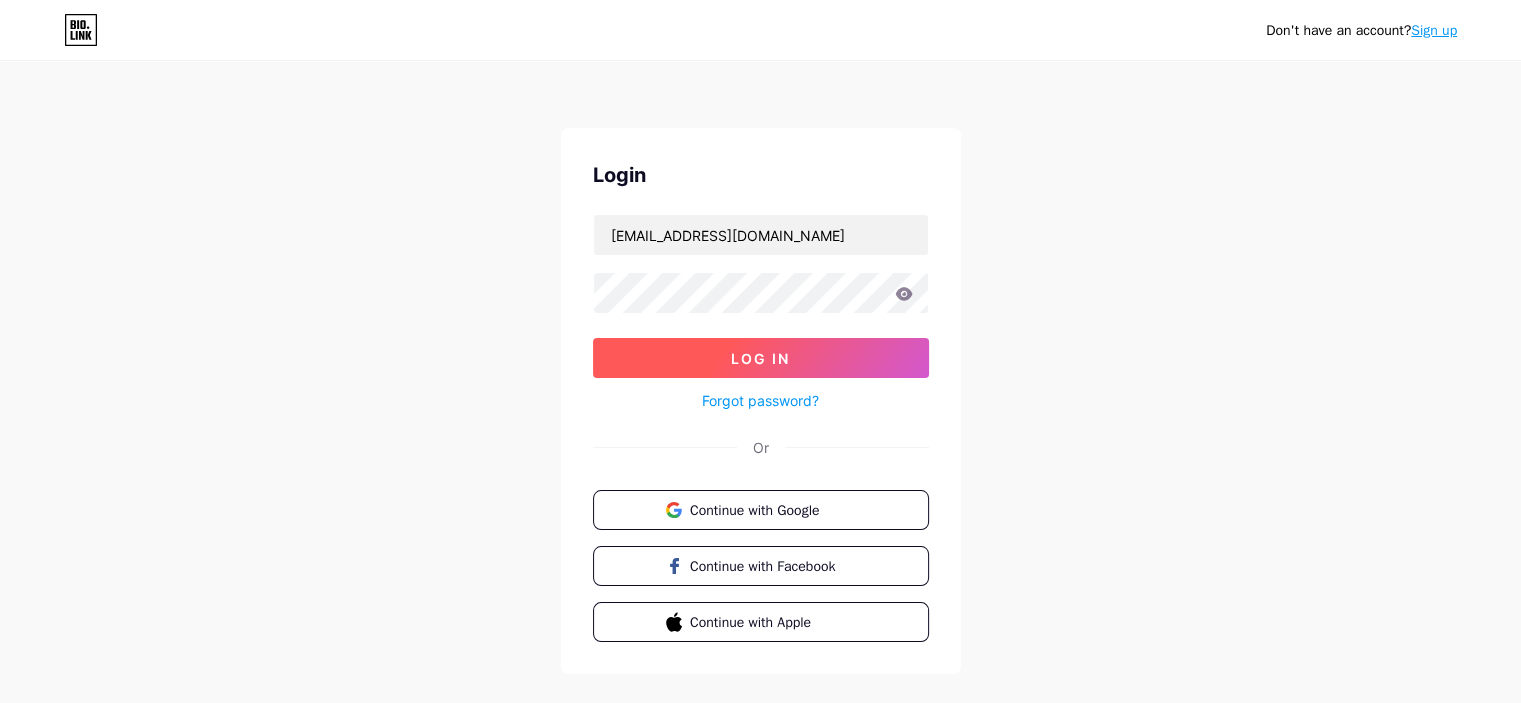 click on "Log In" at bounding box center [760, 358] 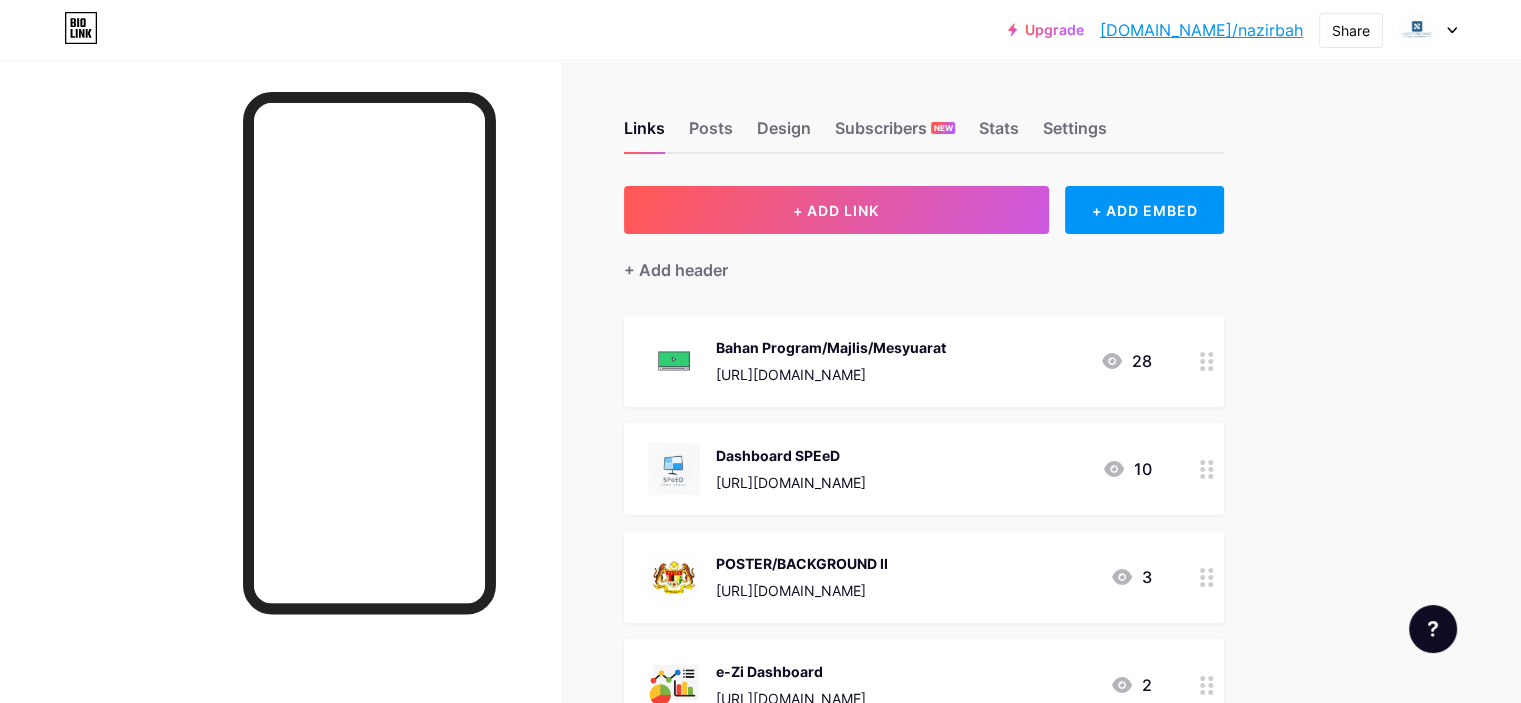 scroll, scrollTop: 100, scrollLeft: 0, axis: vertical 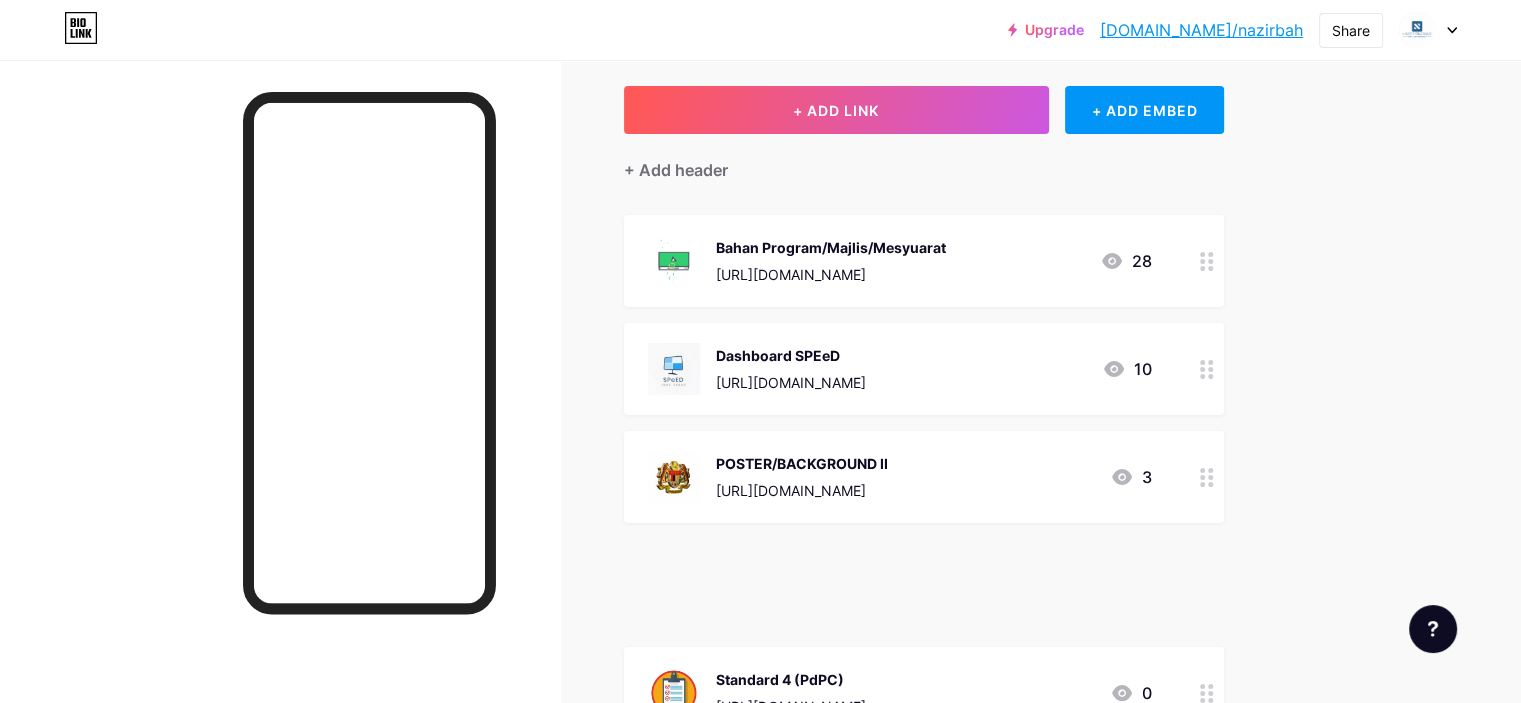 type 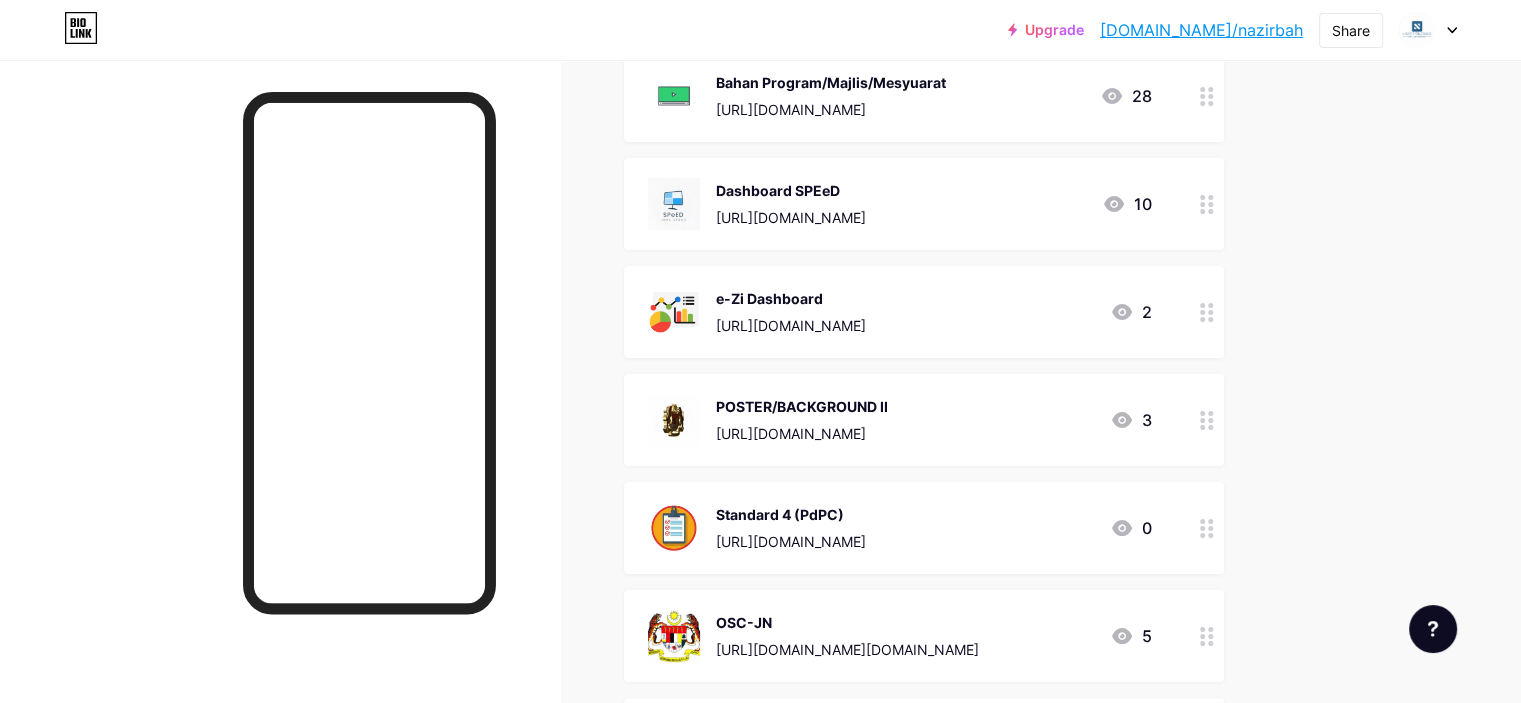 scroll, scrollTop: 300, scrollLeft: 0, axis: vertical 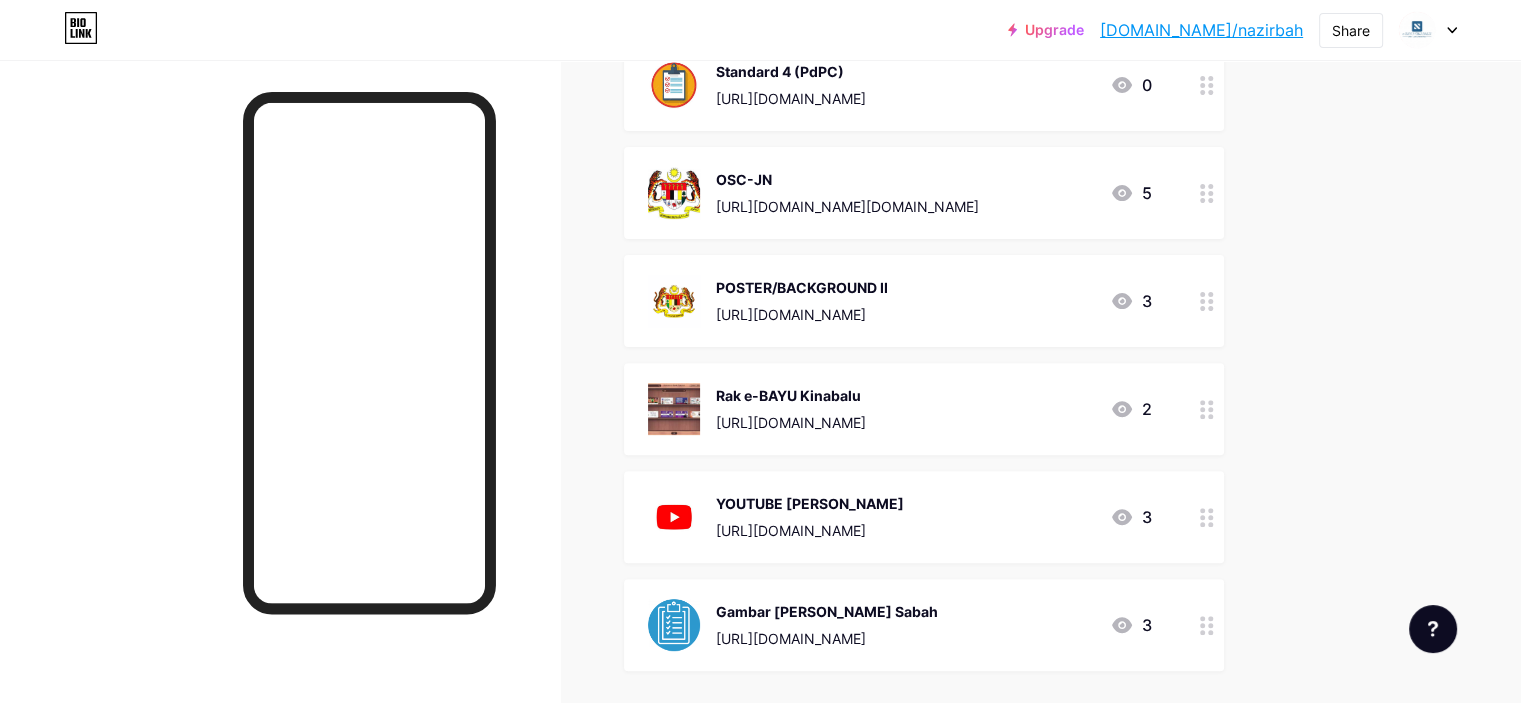 click 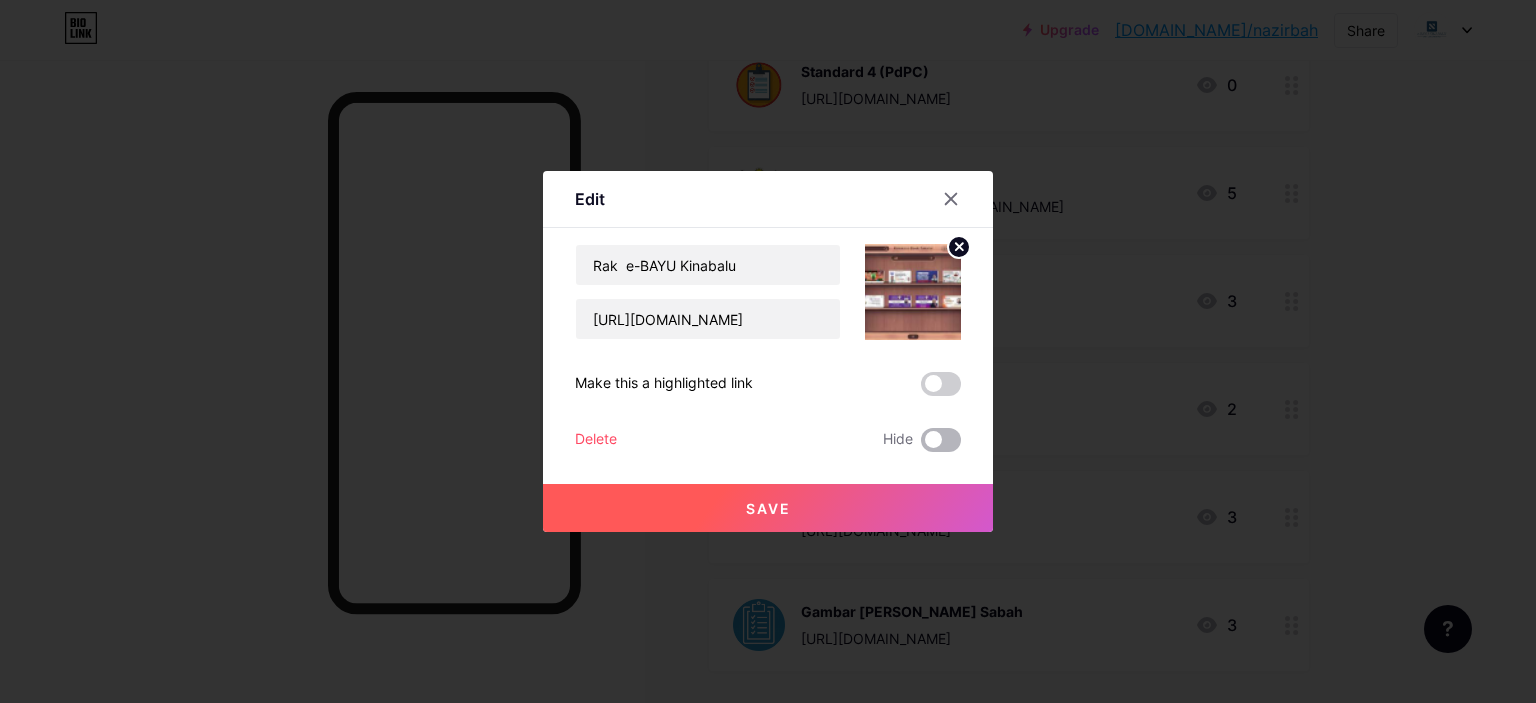 click at bounding box center (941, 440) 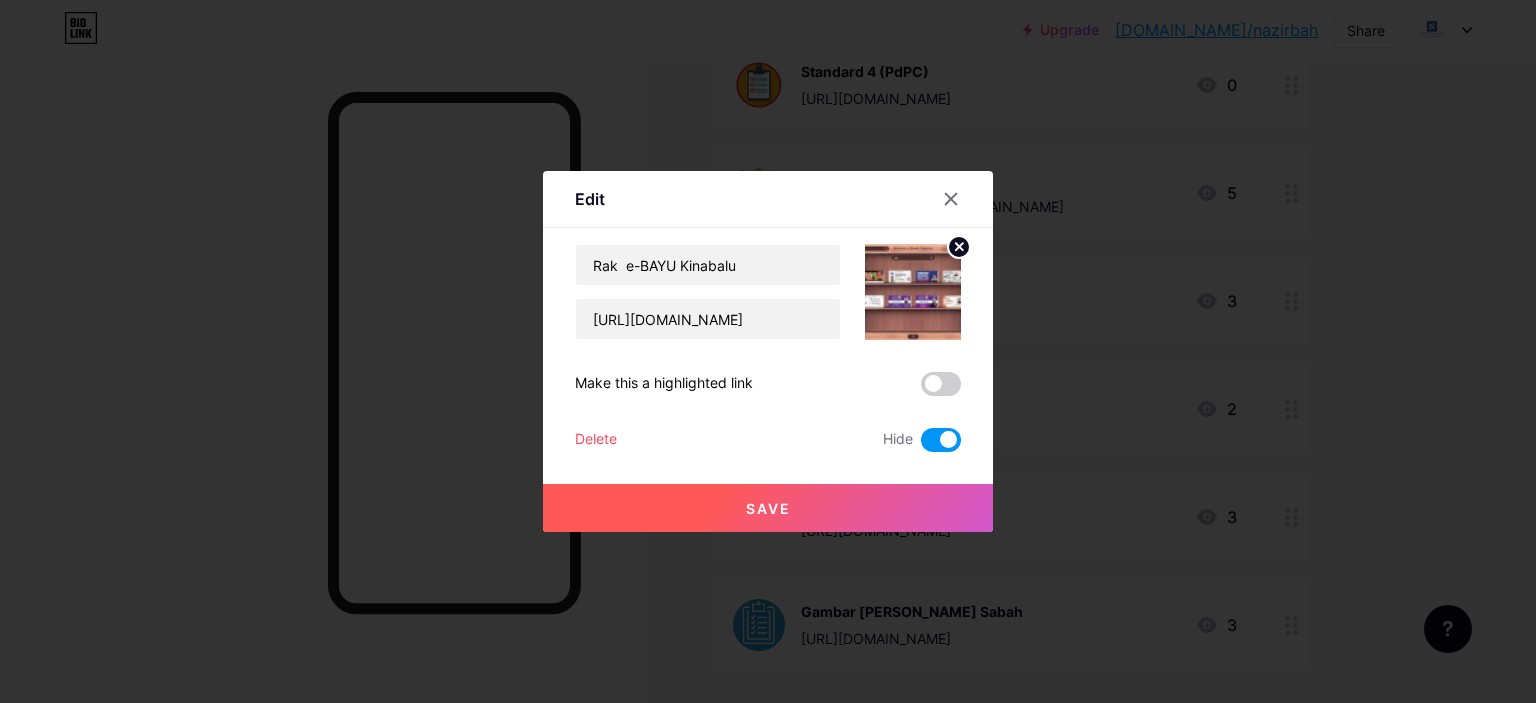 click on "Save" at bounding box center (768, 508) 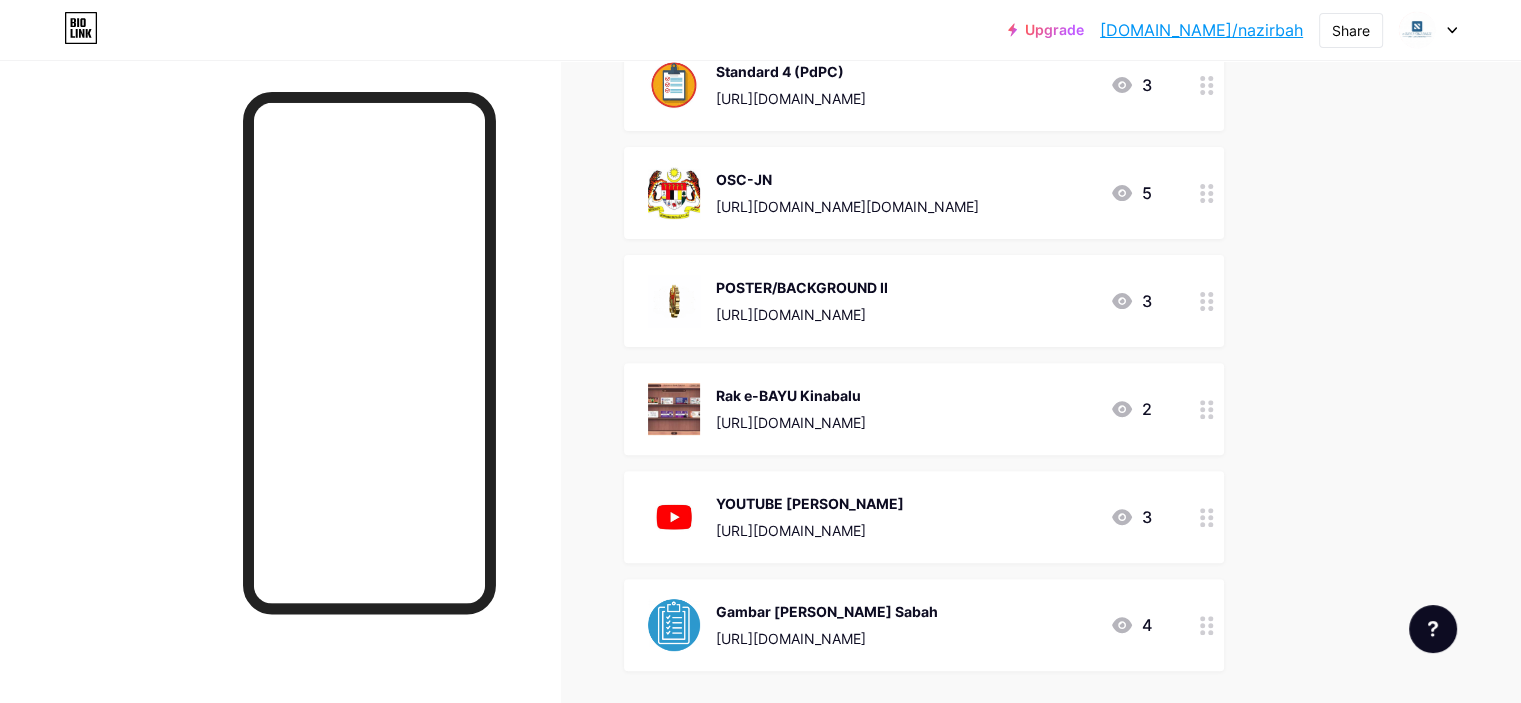 click 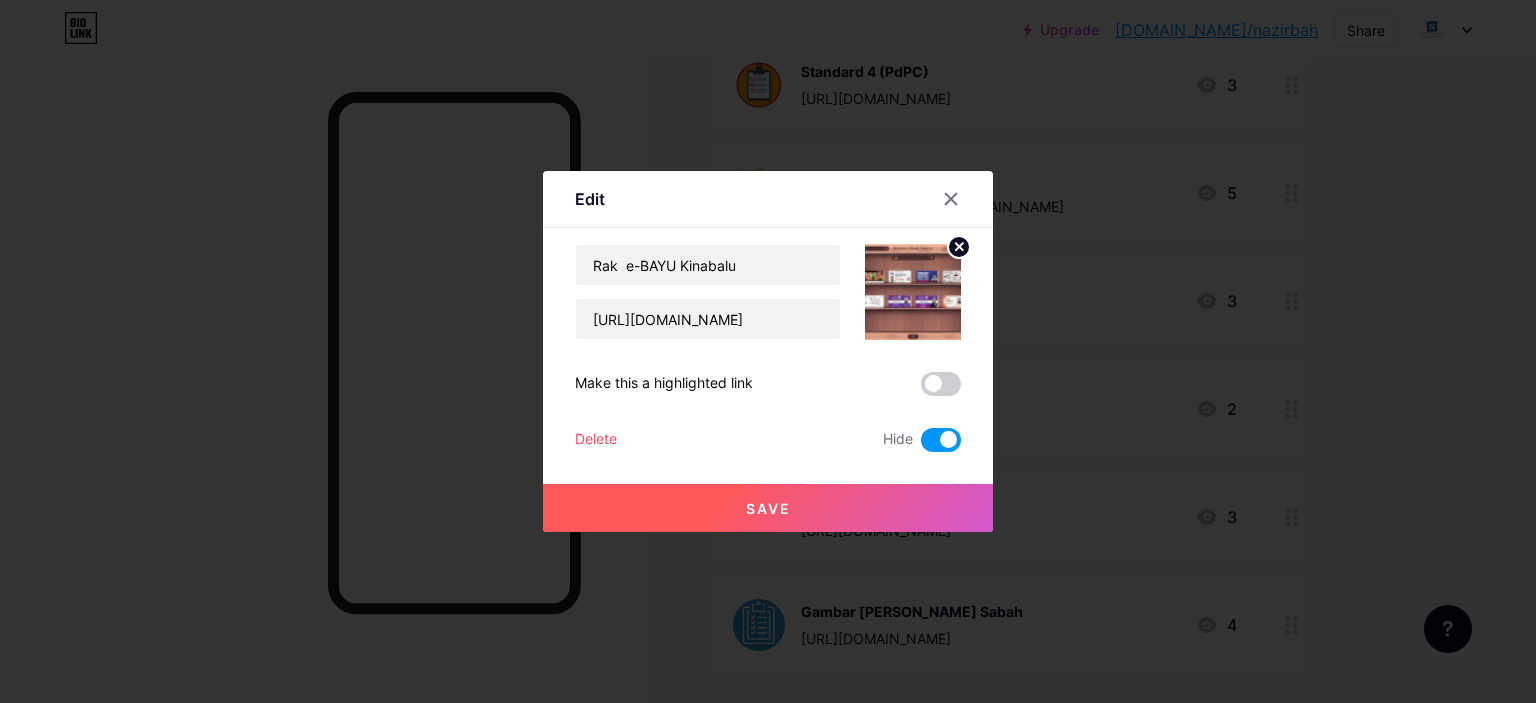 click on "Save" at bounding box center [768, 508] 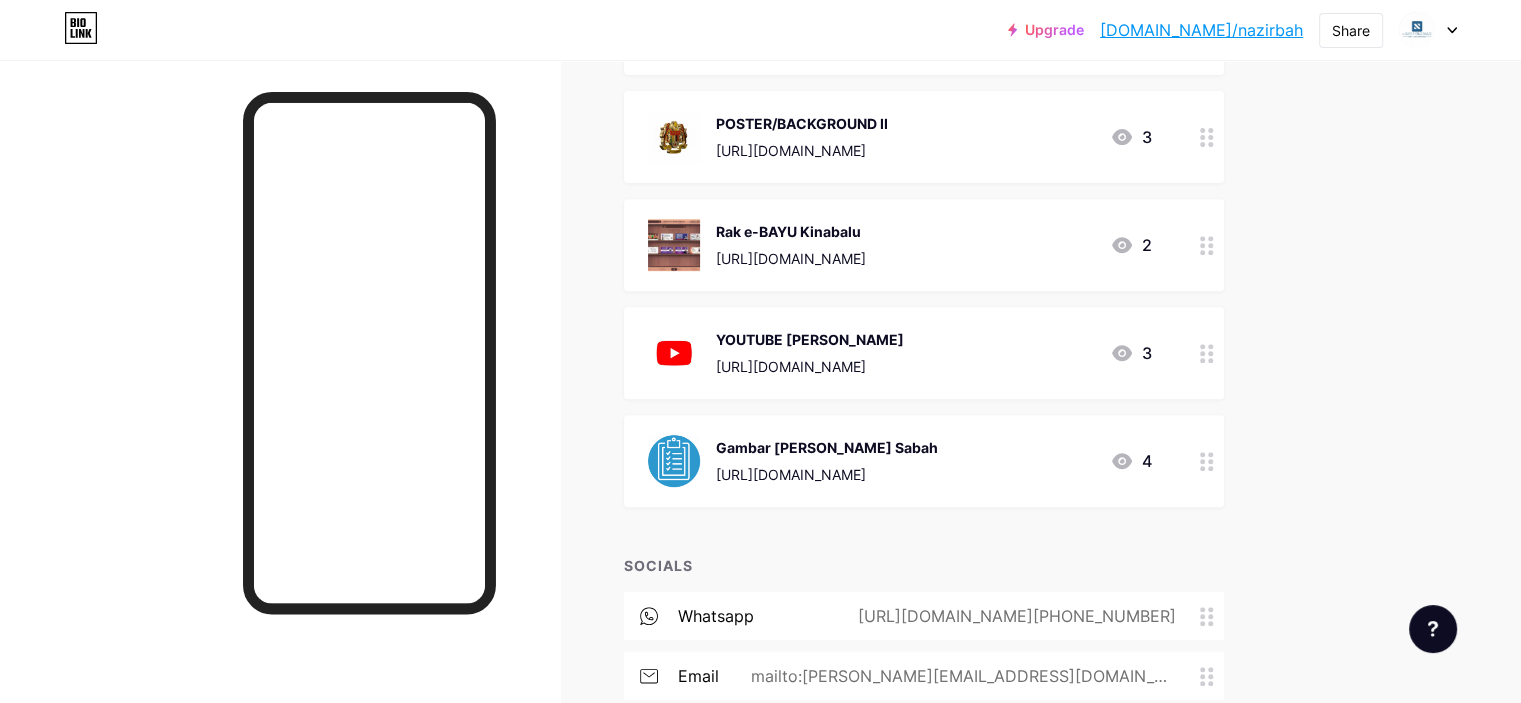 scroll, scrollTop: 800, scrollLeft: 0, axis: vertical 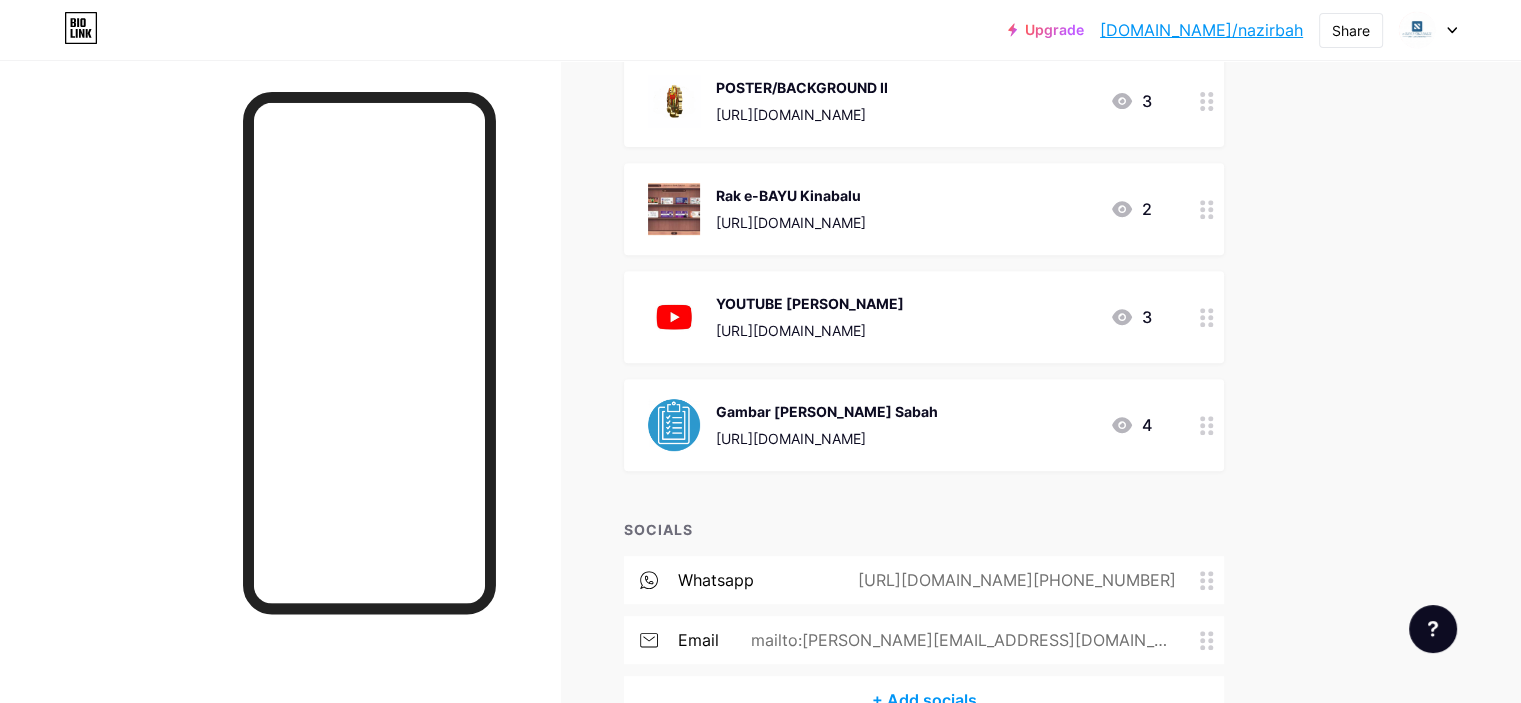 click 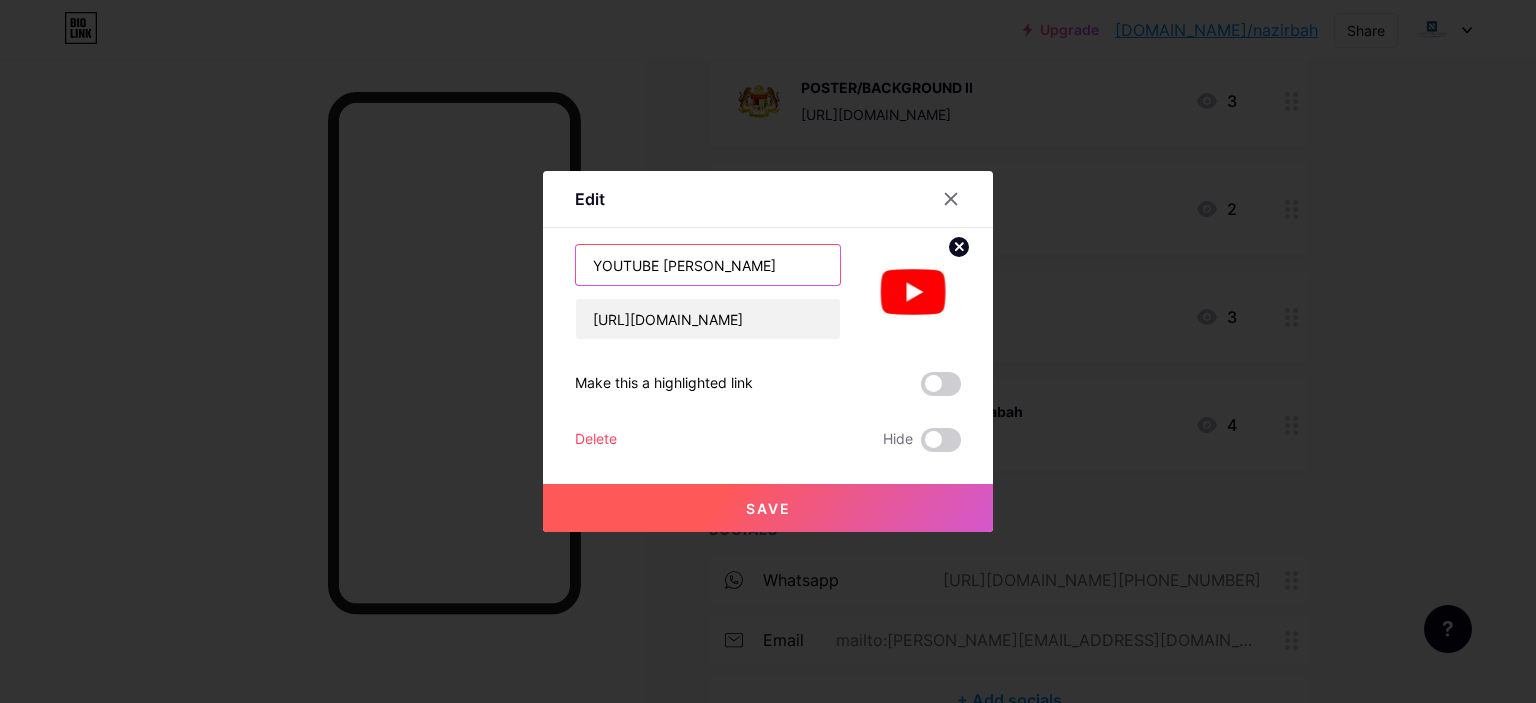 drag, startPoint x: 649, startPoint y: 263, endPoint x: 590, endPoint y: 265, distance: 59.03389 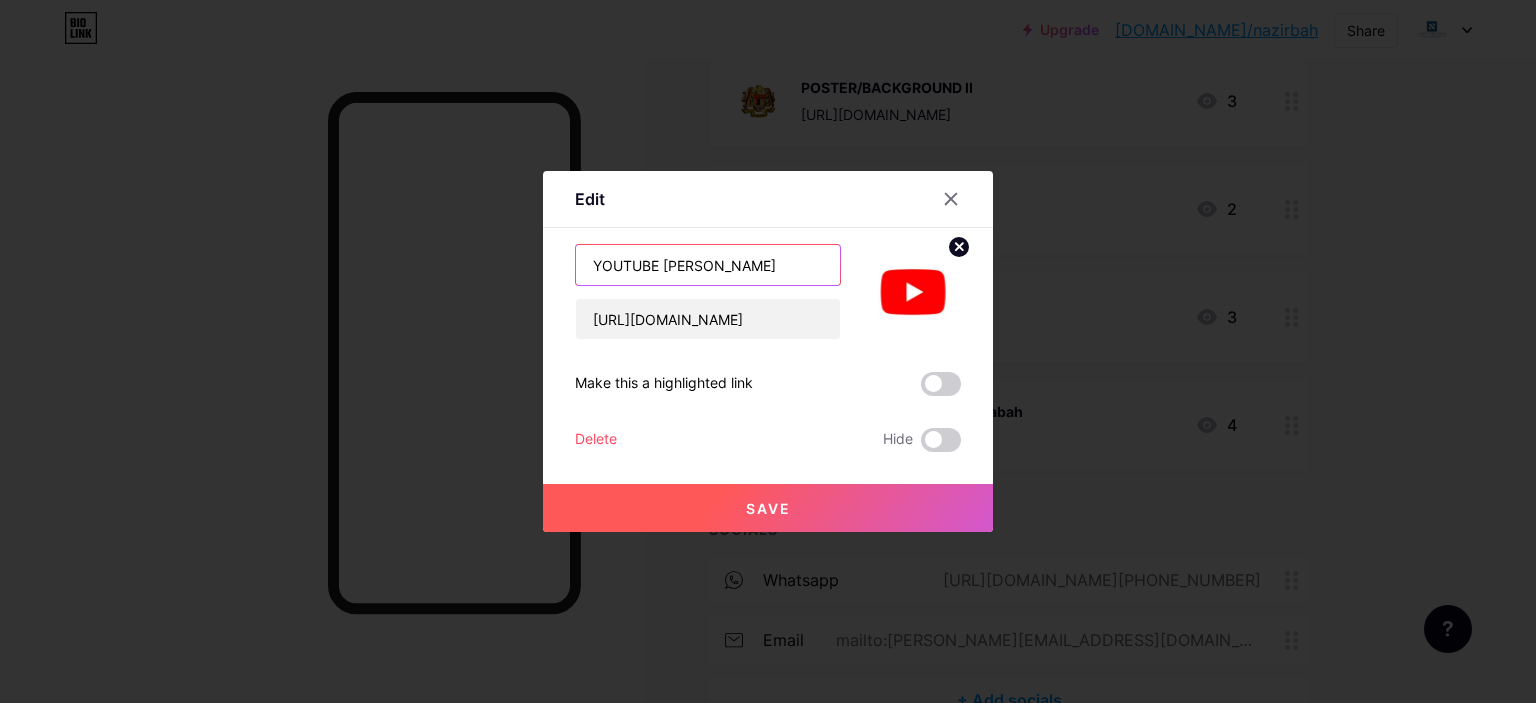click on "YOUTUBE [PERSON_NAME]" at bounding box center (708, 265) 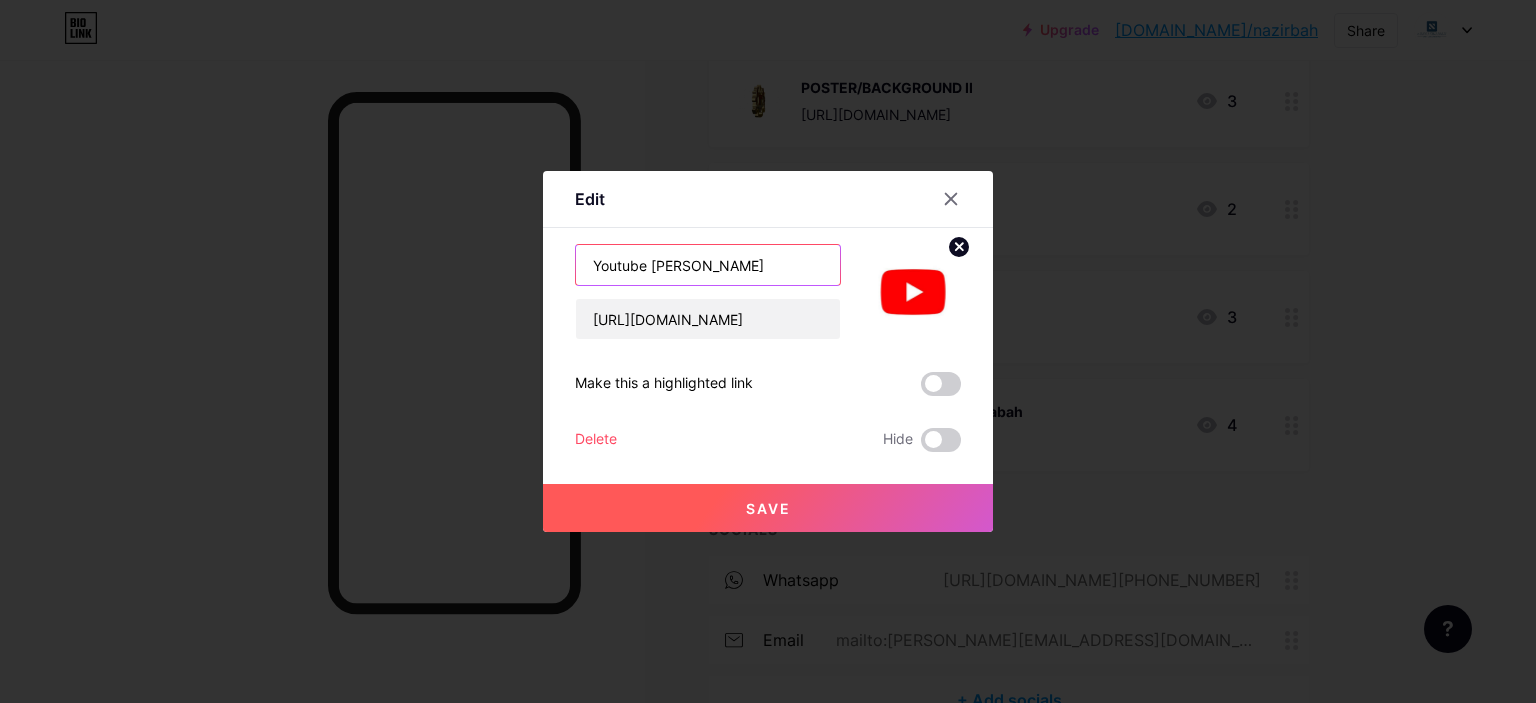 type on "Youtube [PERSON_NAME]" 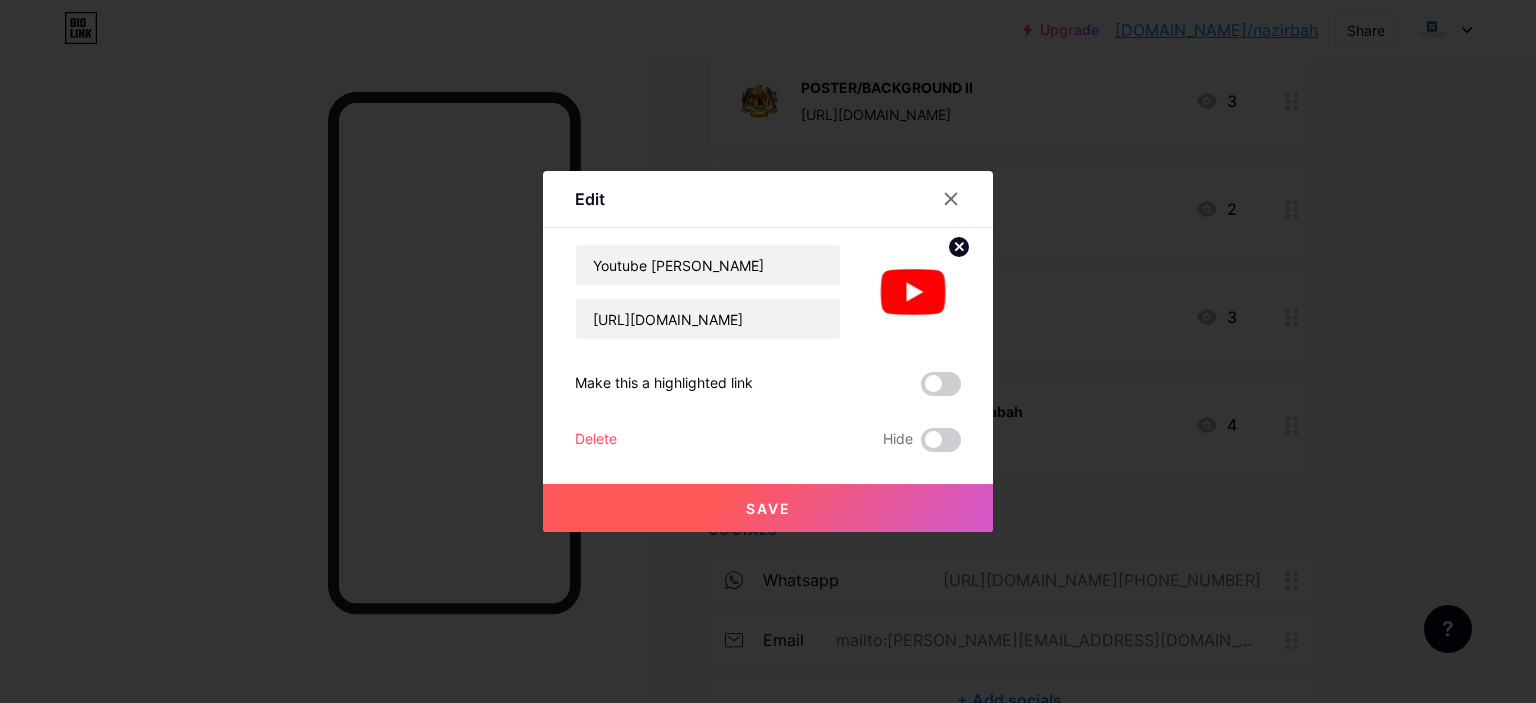 click on "Save" at bounding box center (768, 508) 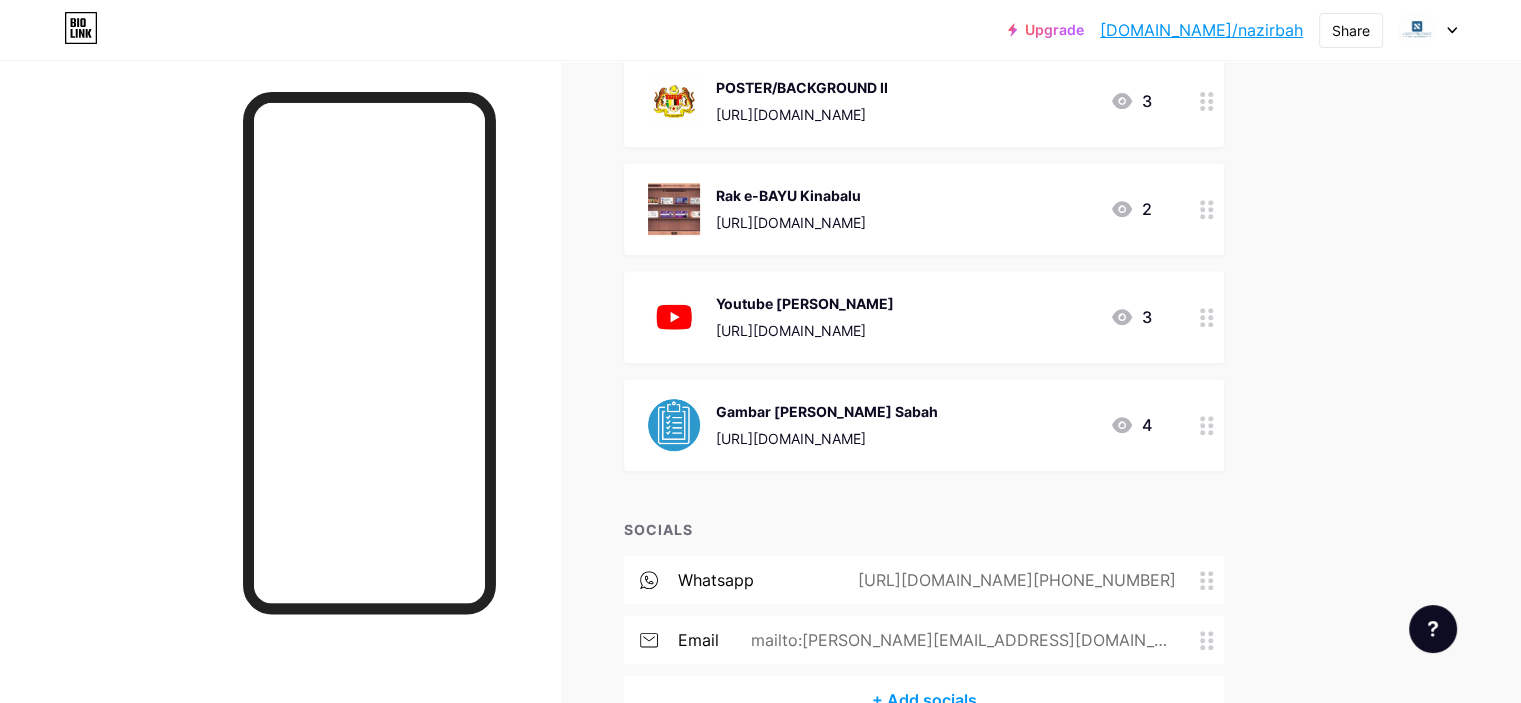 scroll, scrollTop: 600, scrollLeft: 0, axis: vertical 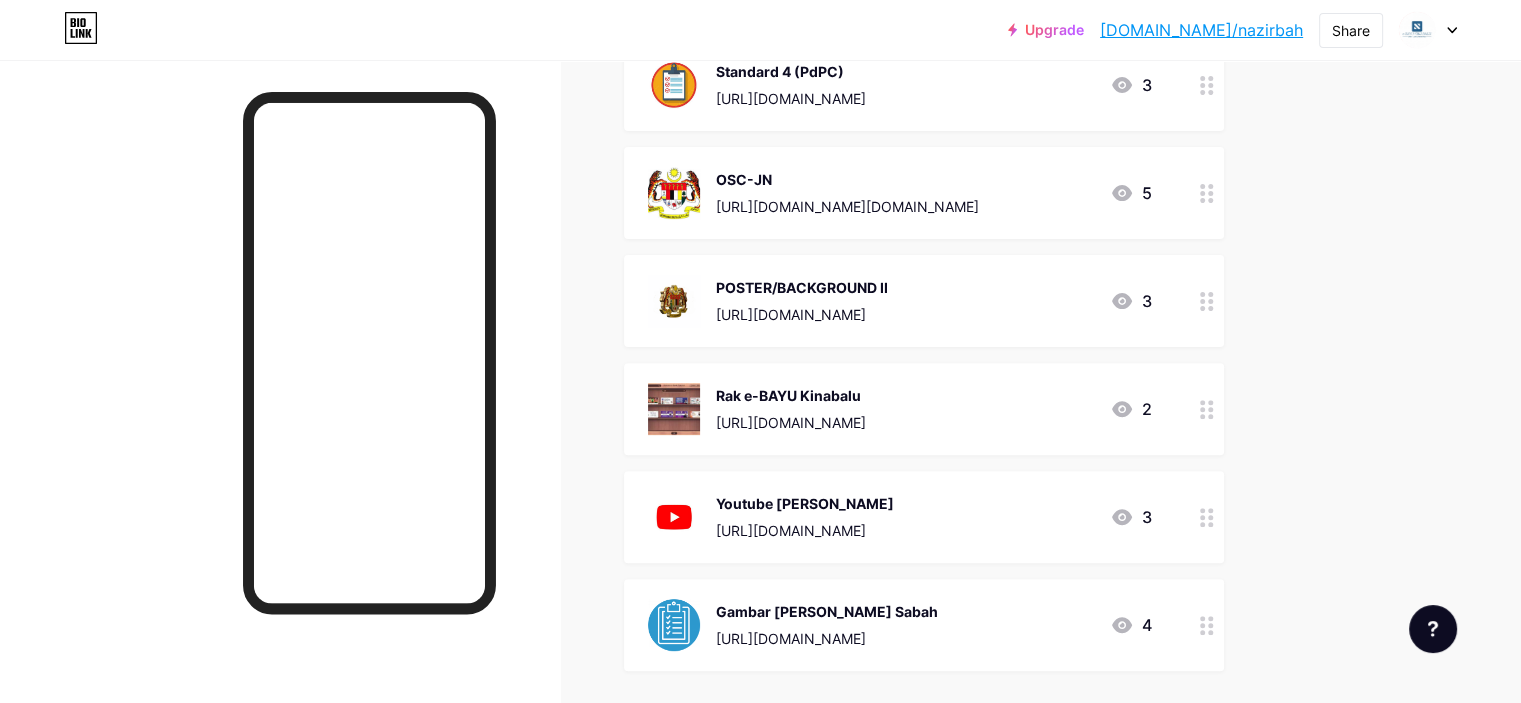 click 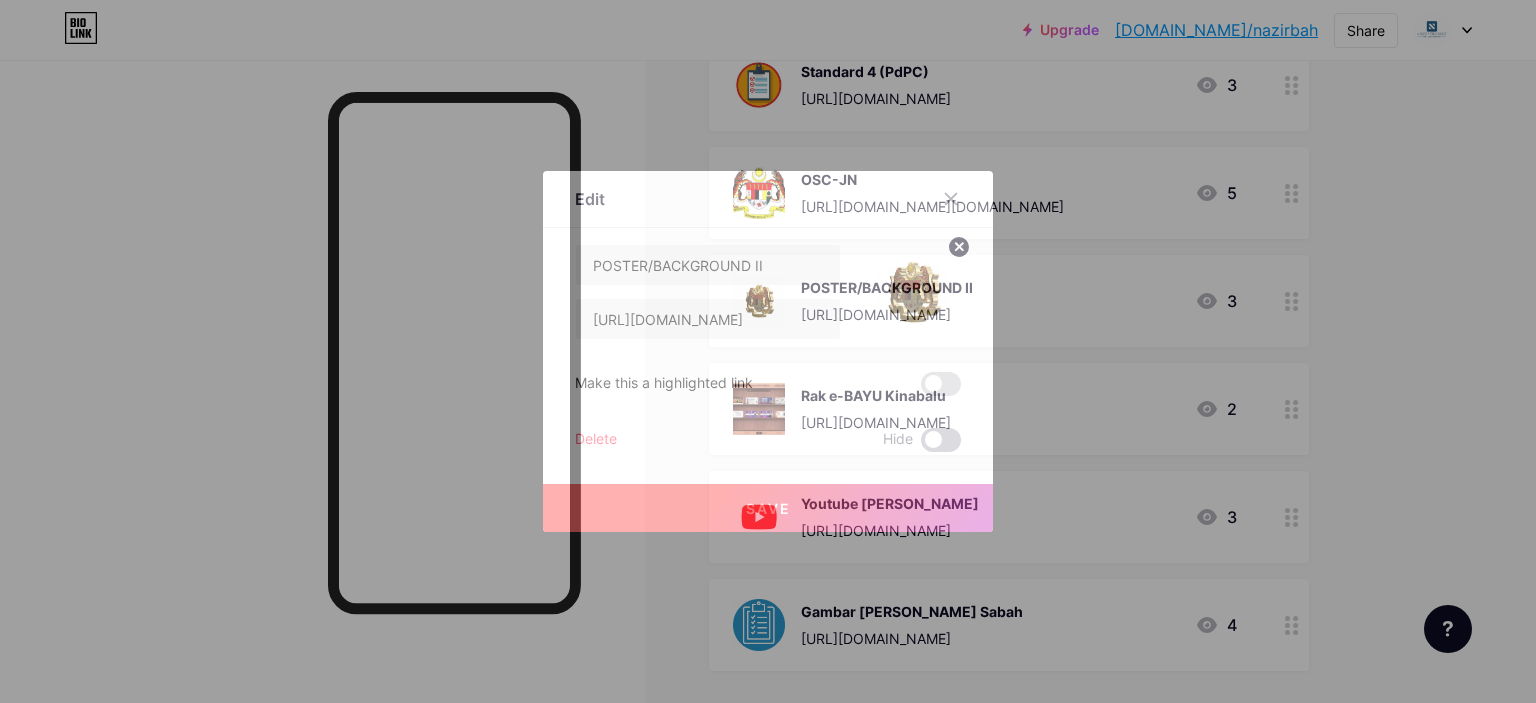 click at bounding box center (941, 440) 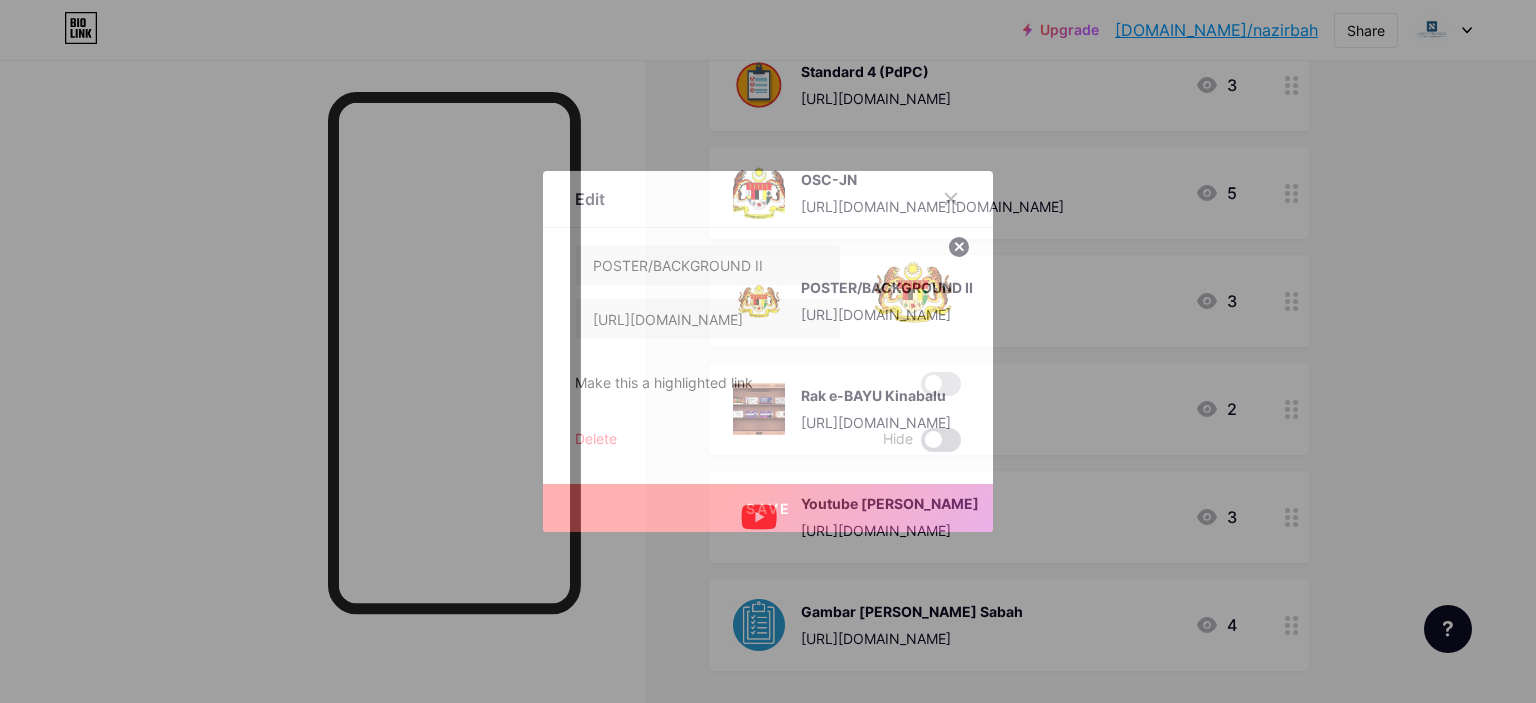 click at bounding box center (921, 445) 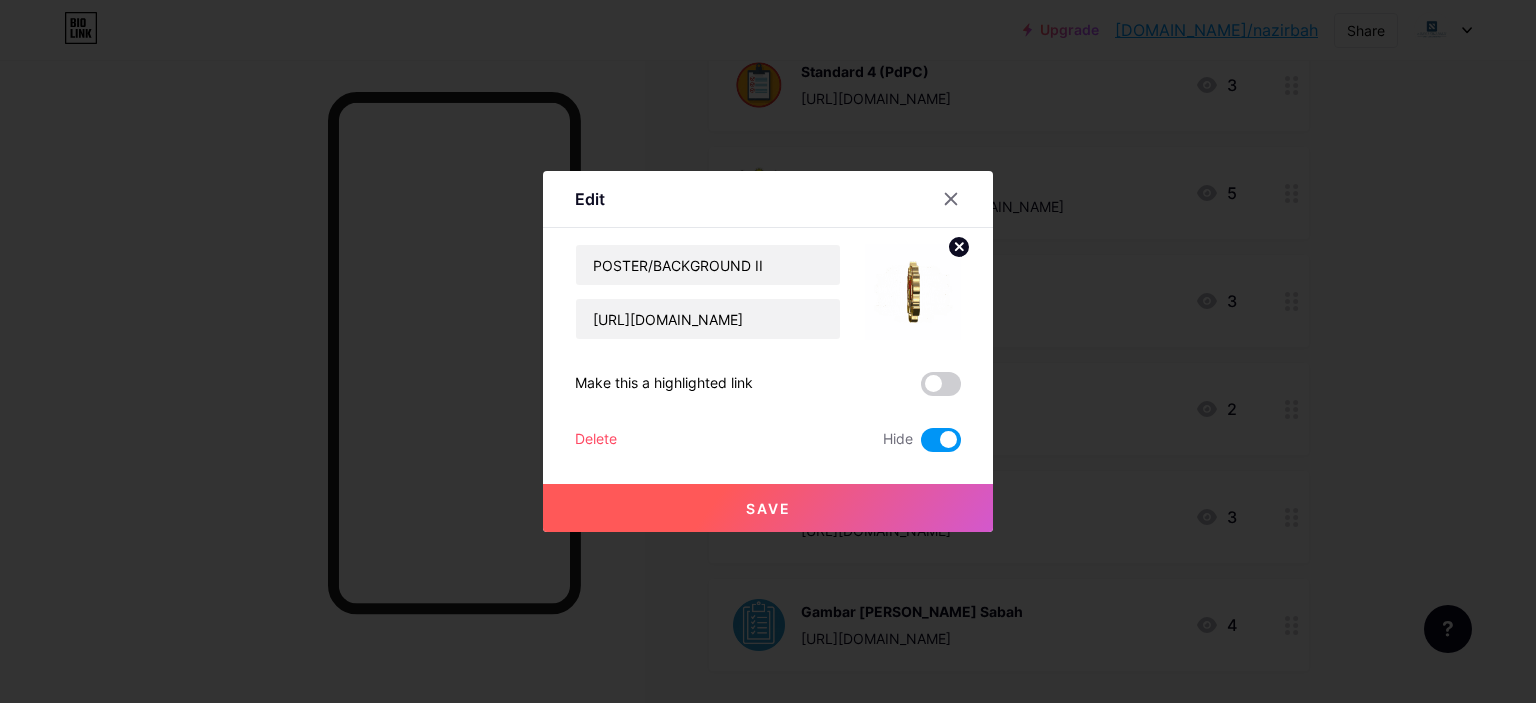 click on "Save" at bounding box center (768, 508) 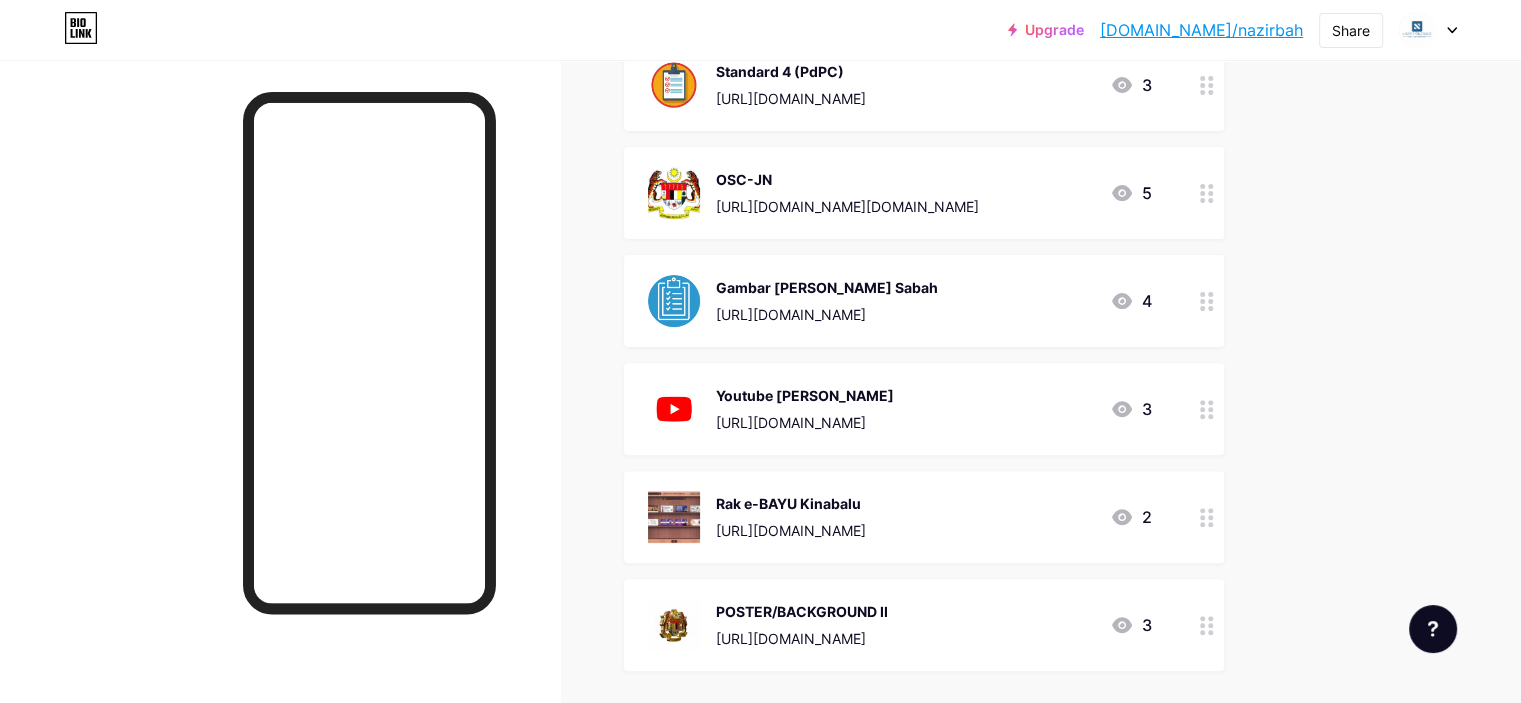 click 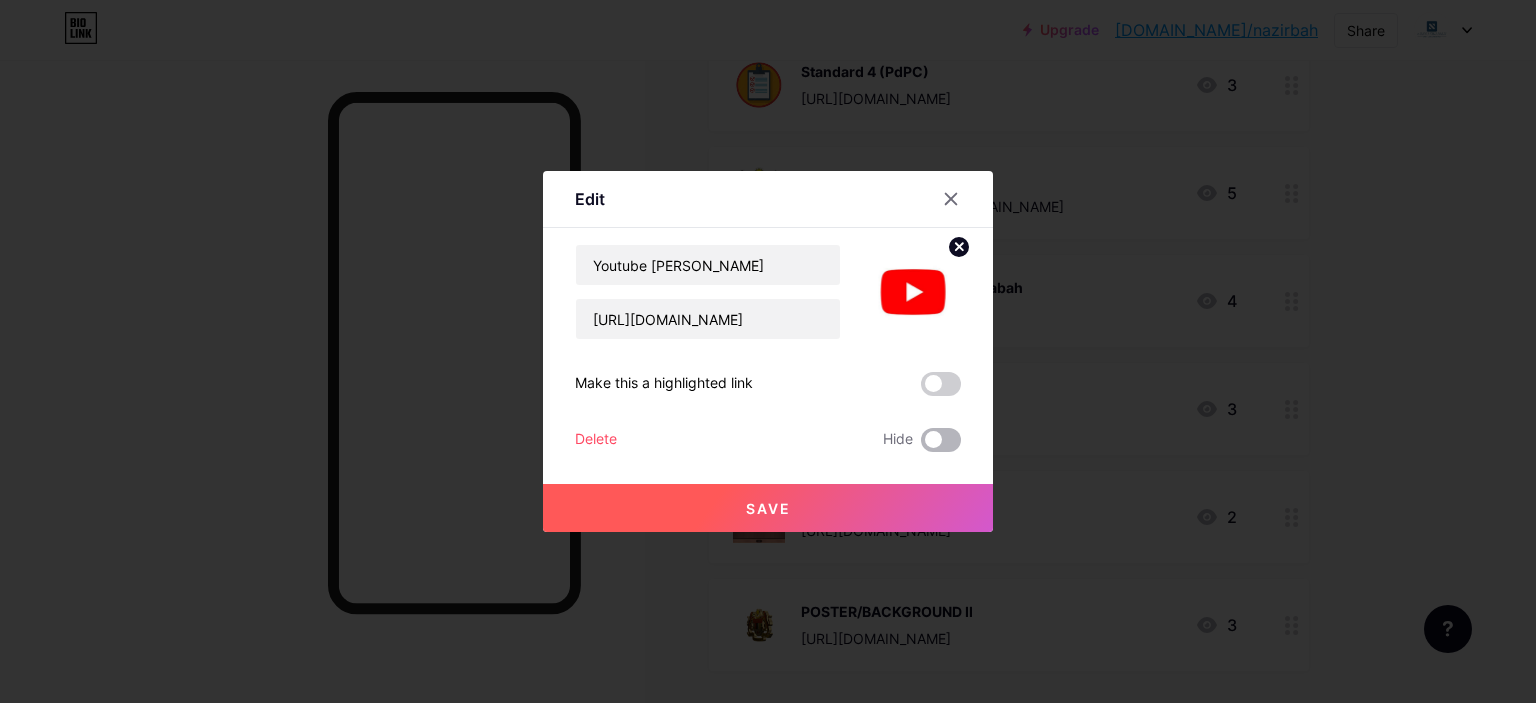 click at bounding box center (941, 440) 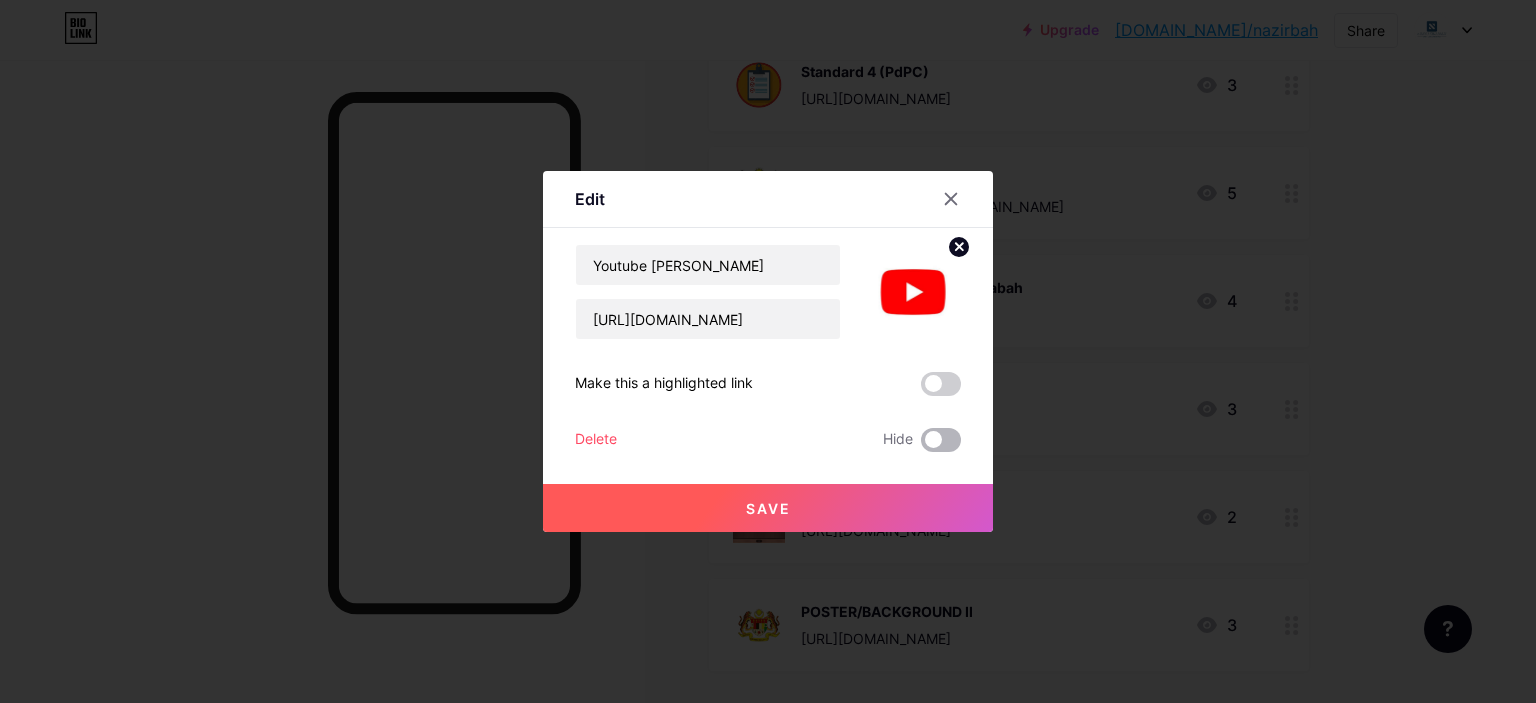 click at bounding box center [921, 445] 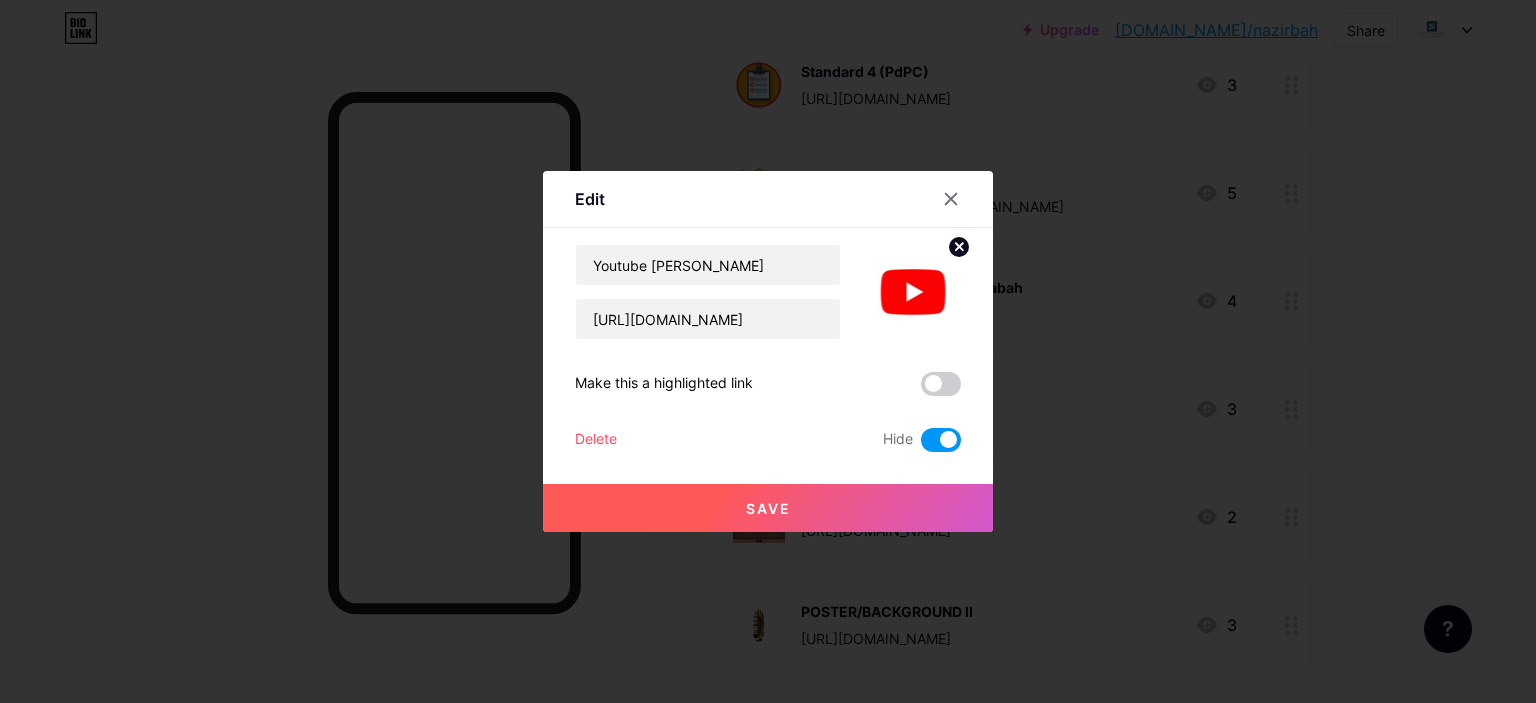 click on "Save" at bounding box center (768, 508) 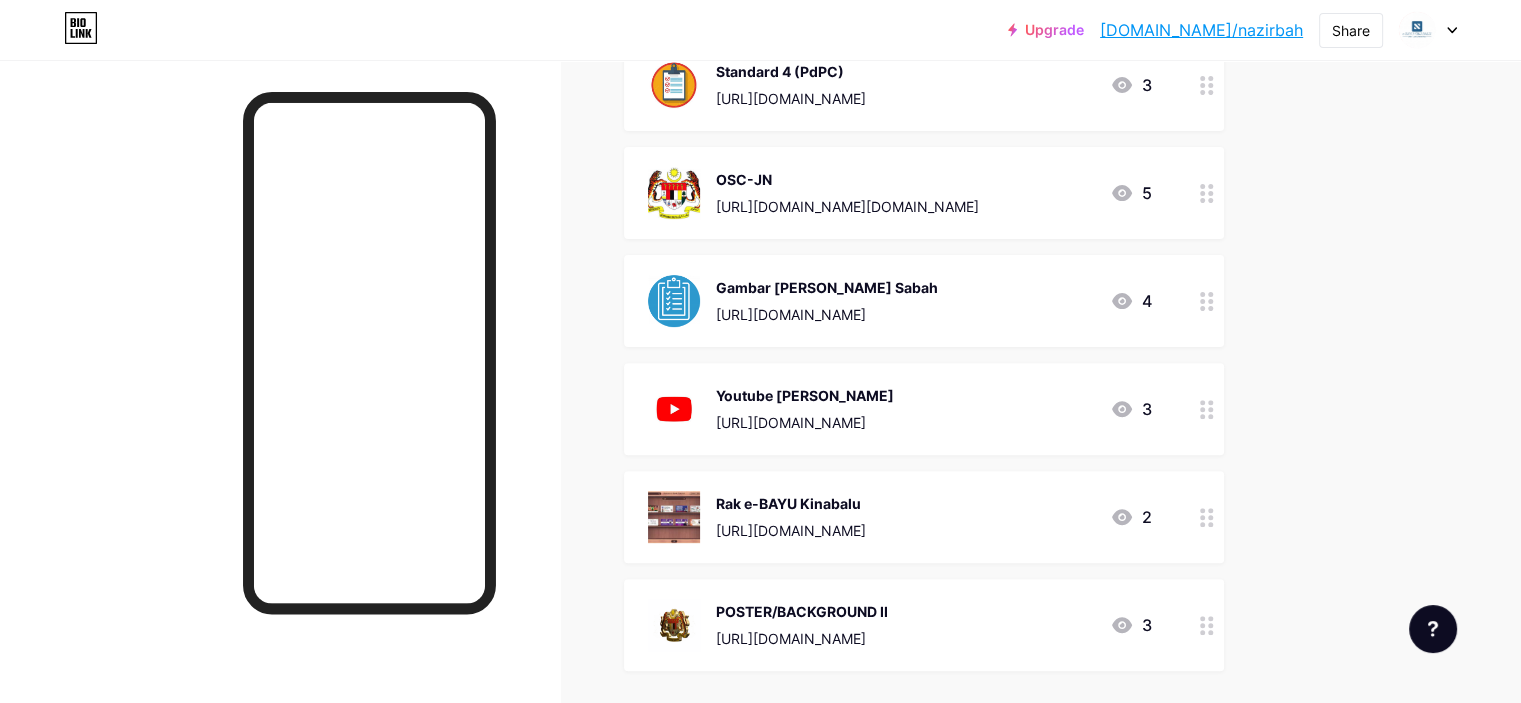 click 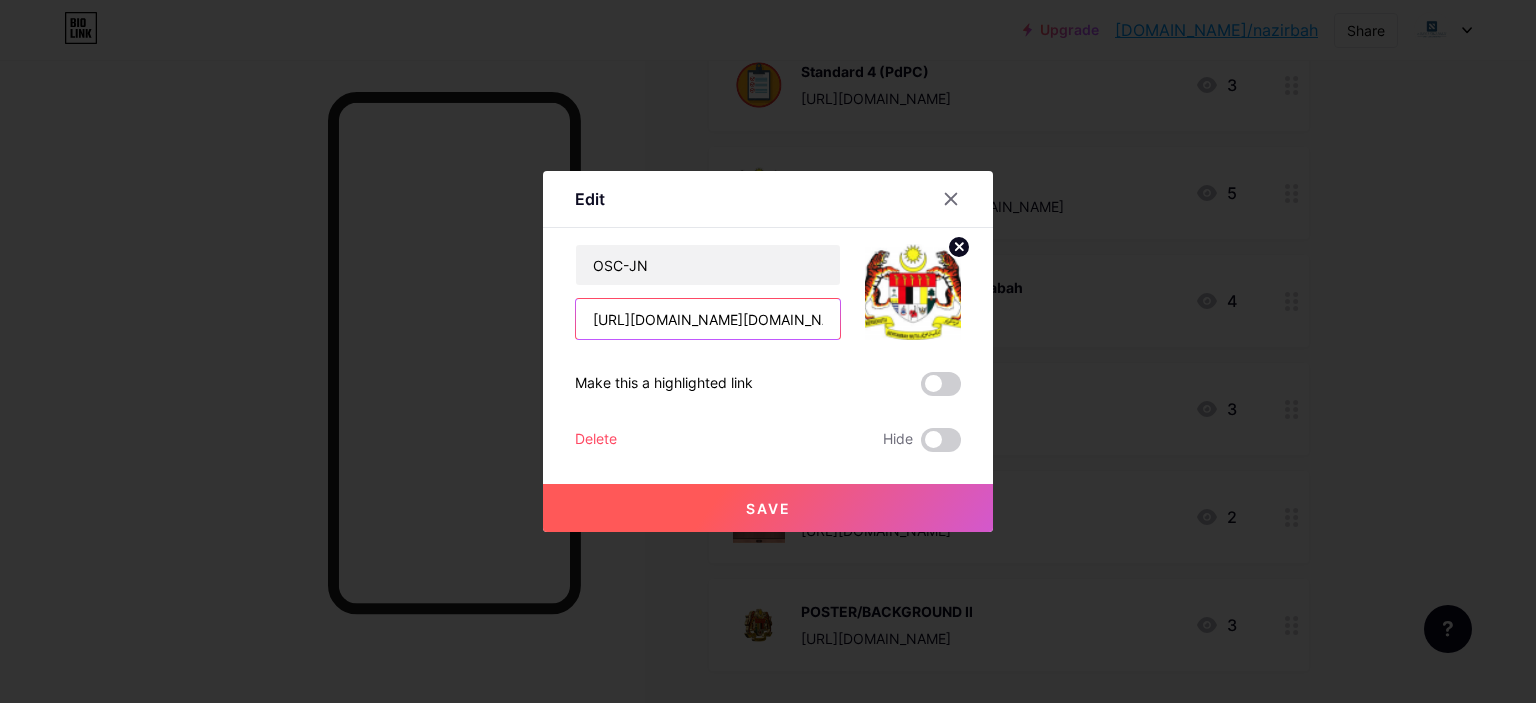 click on "[URL][DOMAIN_NAME][DOMAIN_NAME]" at bounding box center (708, 319) 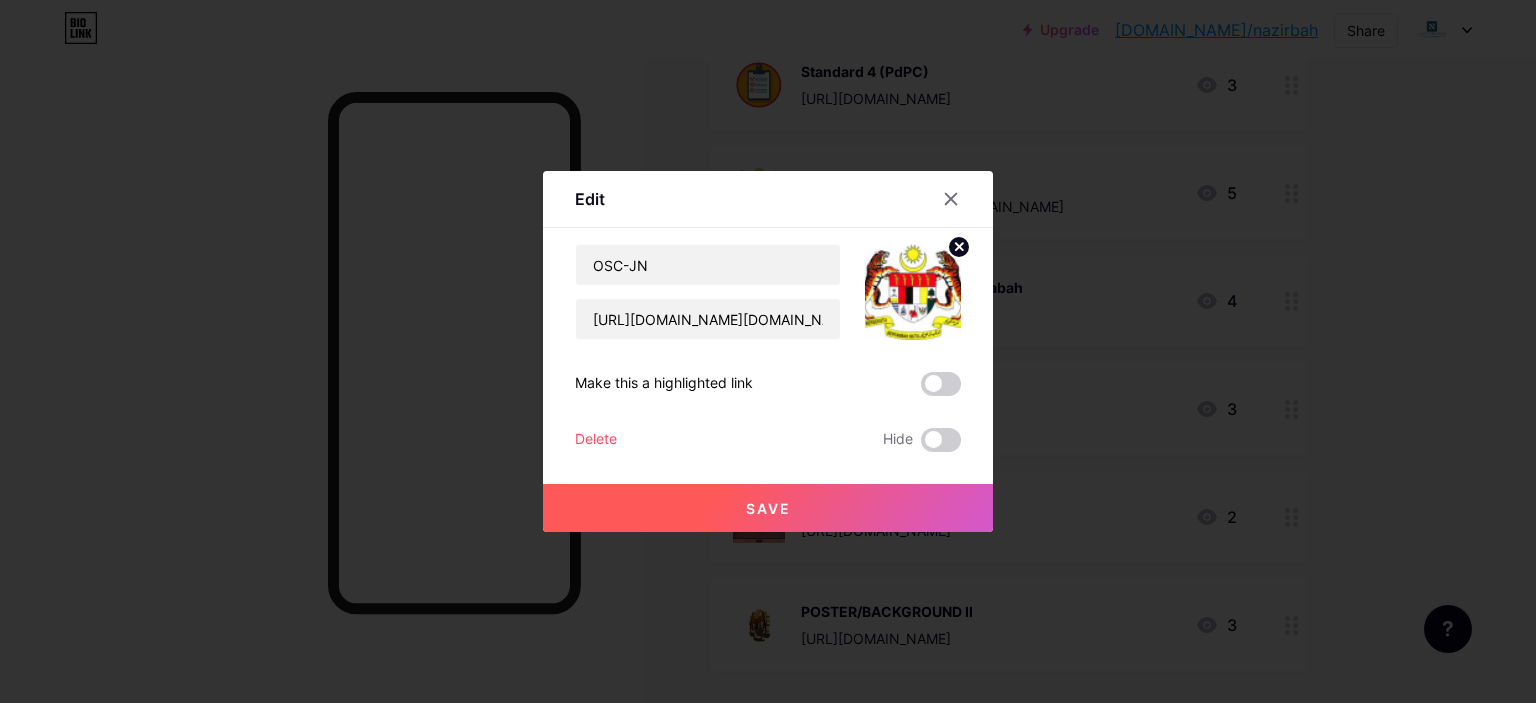click at bounding box center (768, 351) 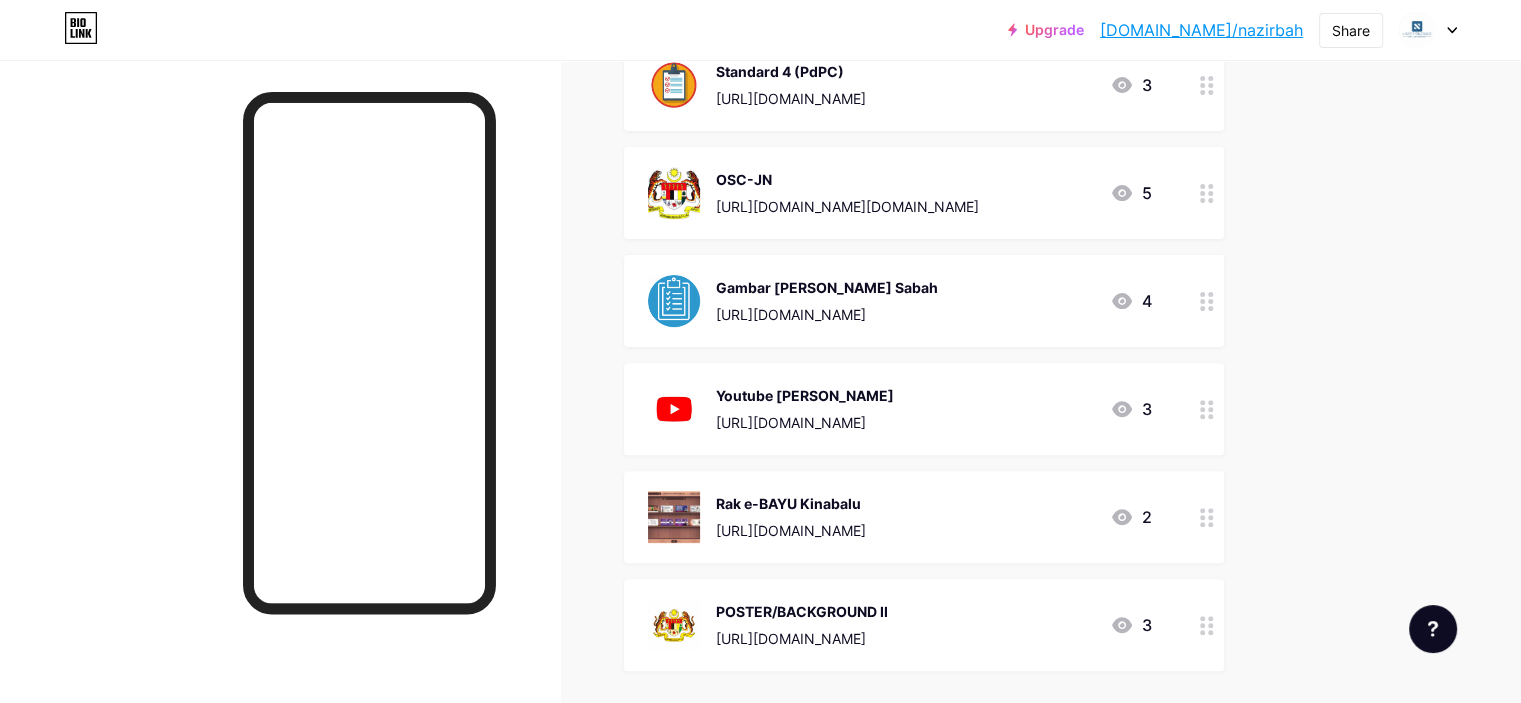 click at bounding box center [1207, 193] 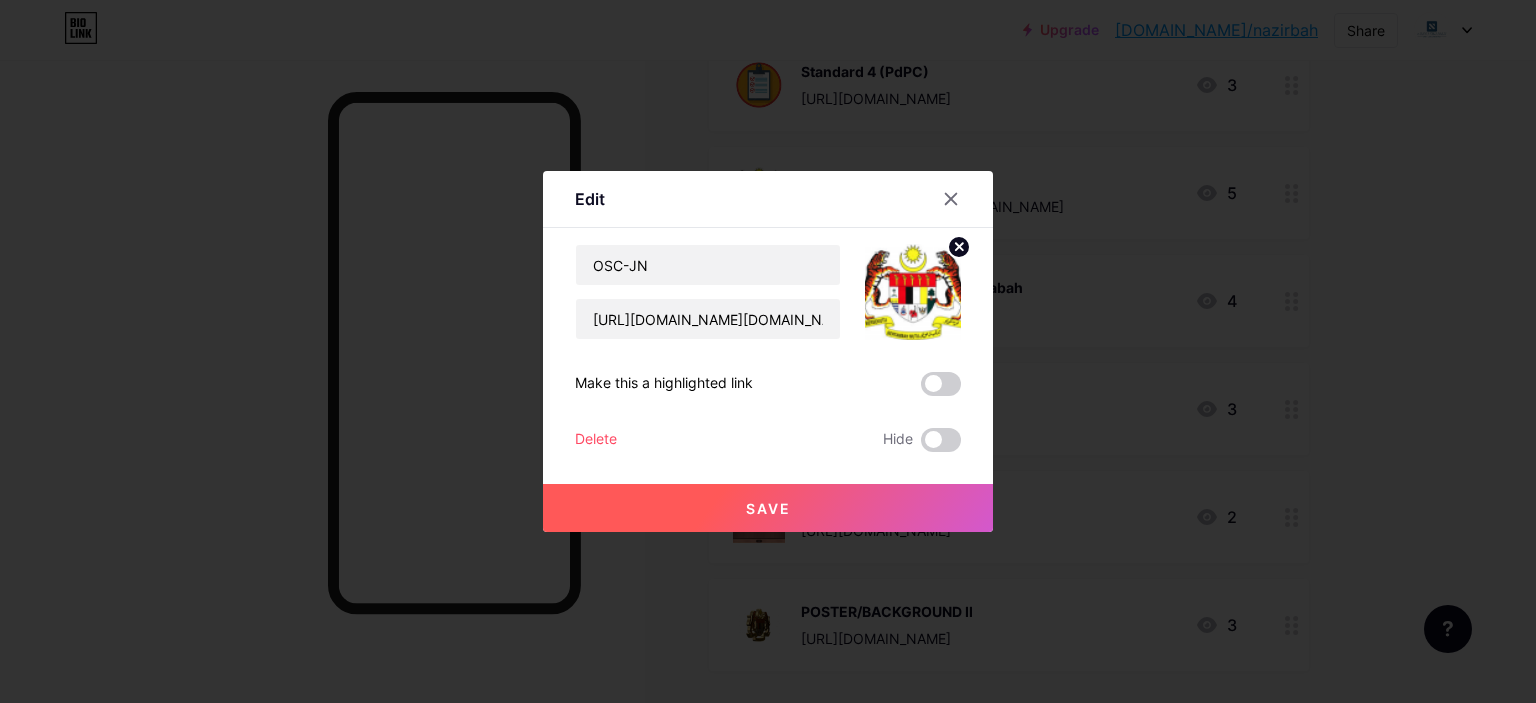 click on "Hide" at bounding box center (922, 440) 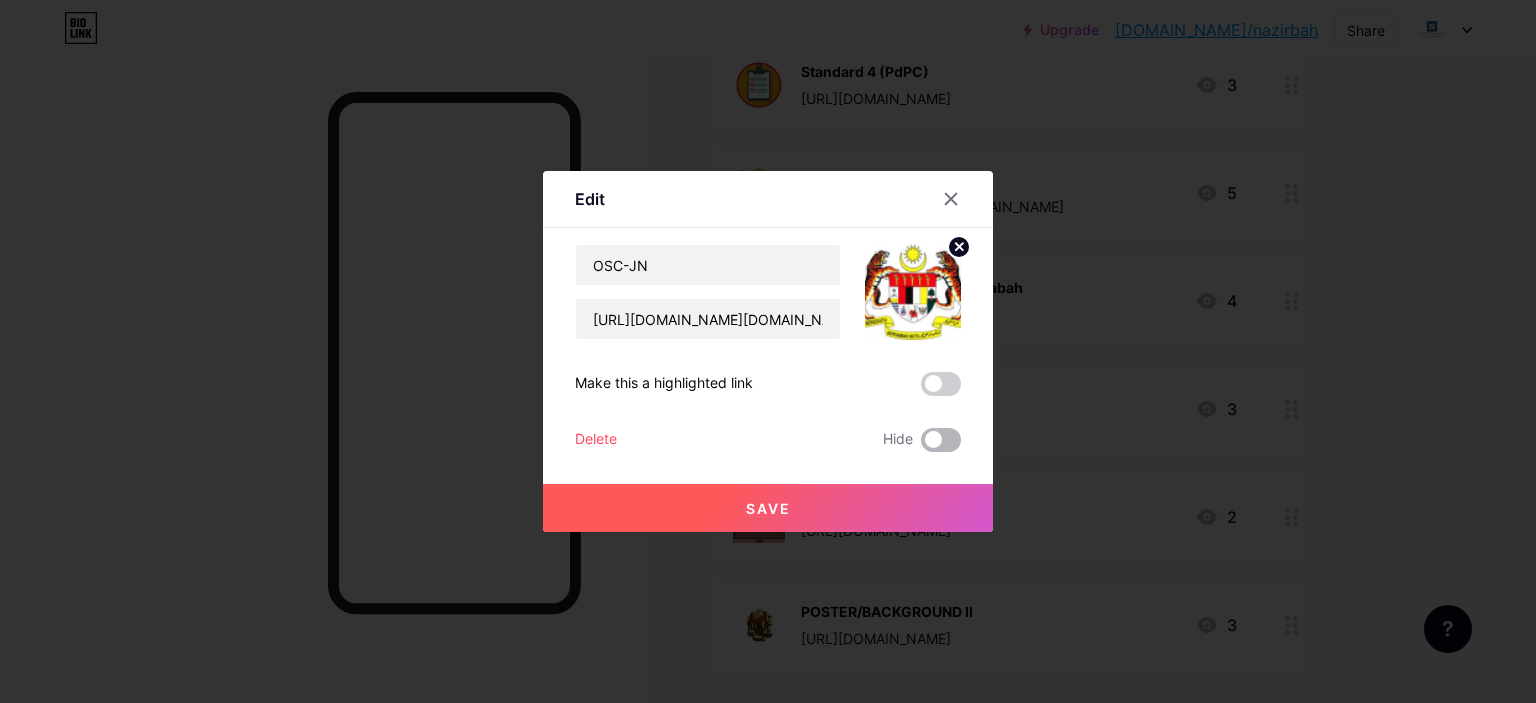 click at bounding box center (941, 440) 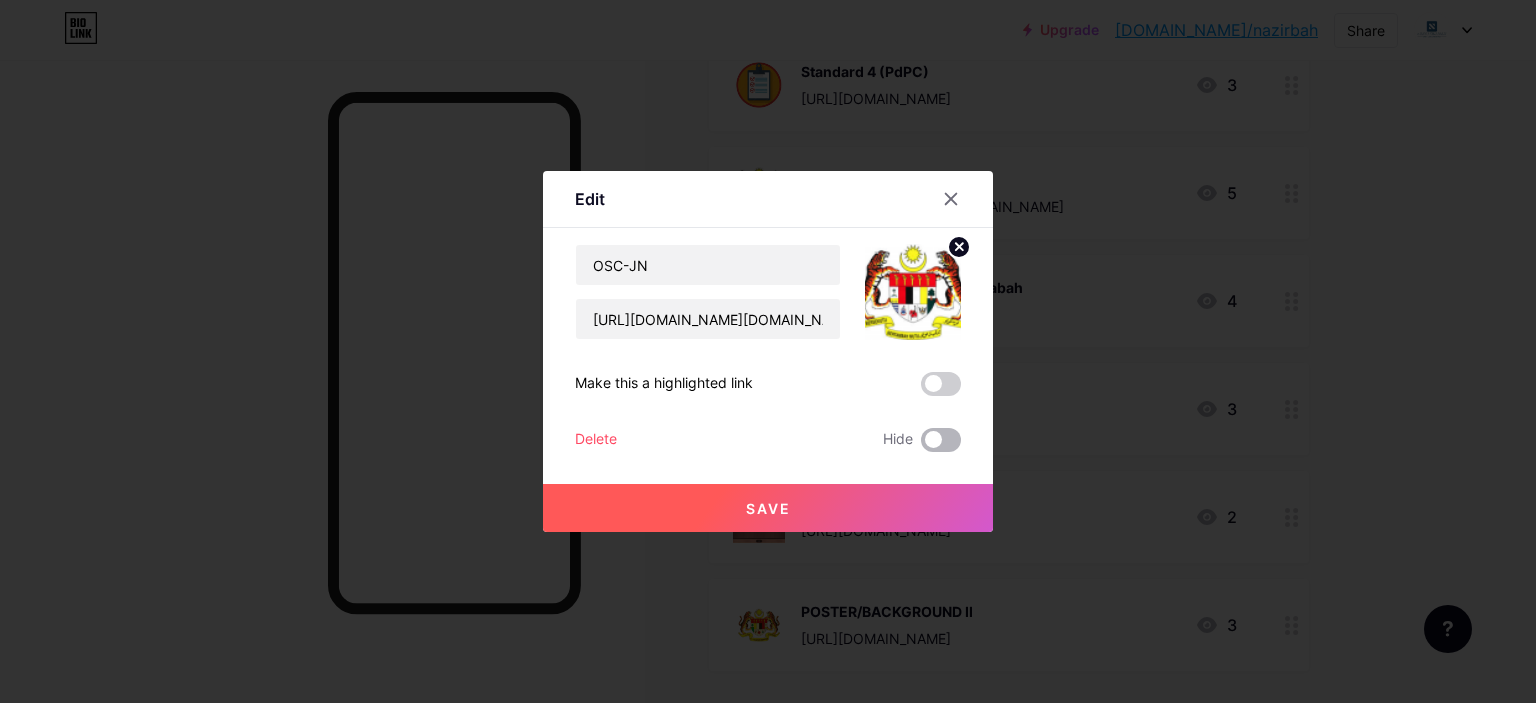 click at bounding box center (921, 445) 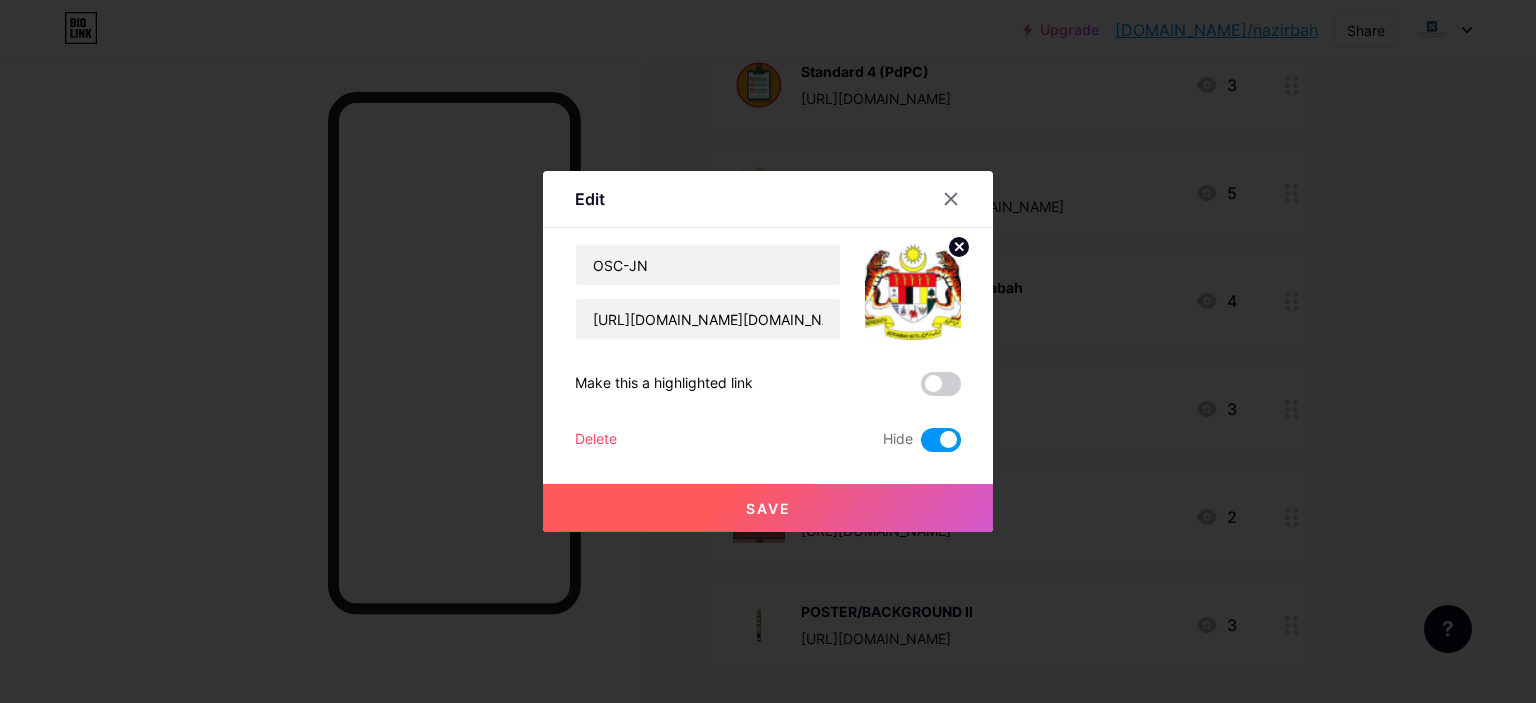 click on "Save" at bounding box center (768, 508) 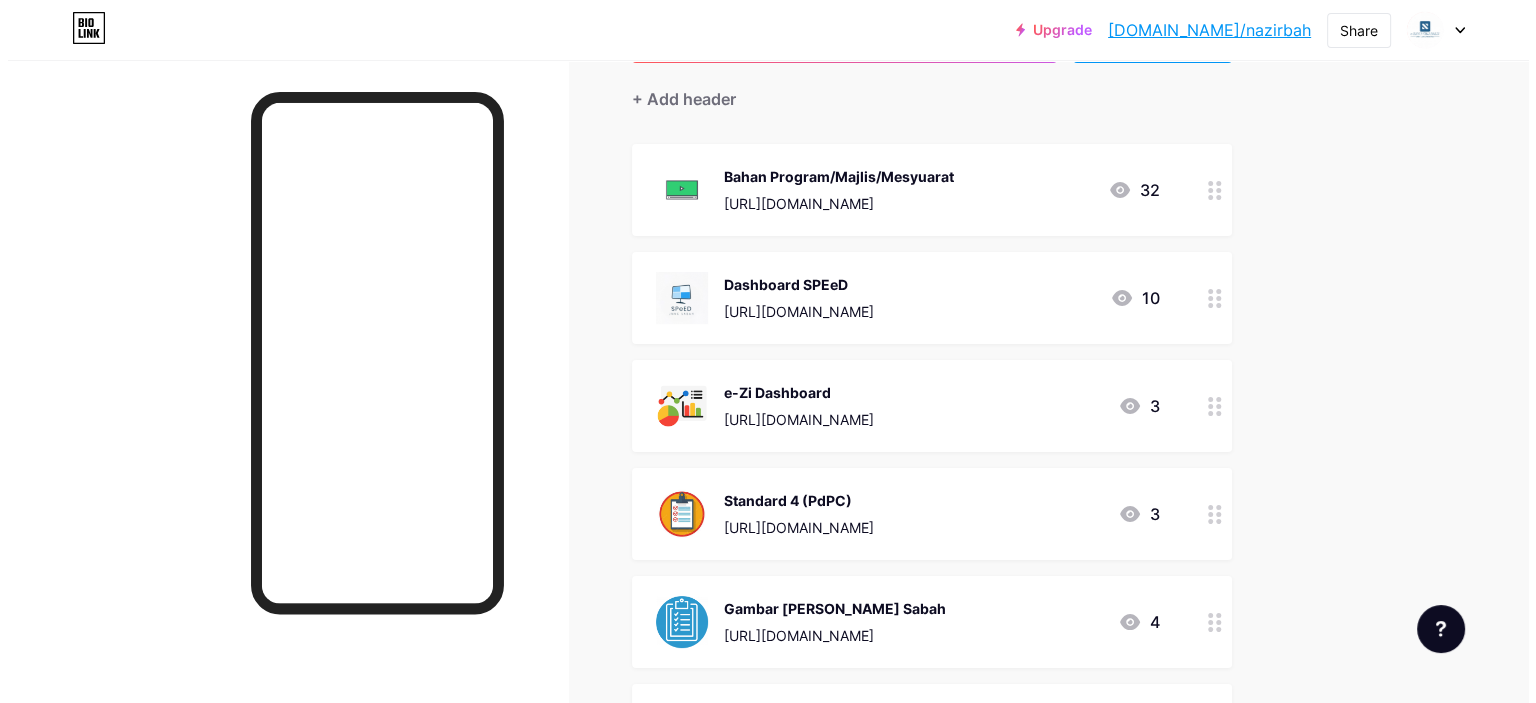 scroll, scrollTop: 100, scrollLeft: 0, axis: vertical 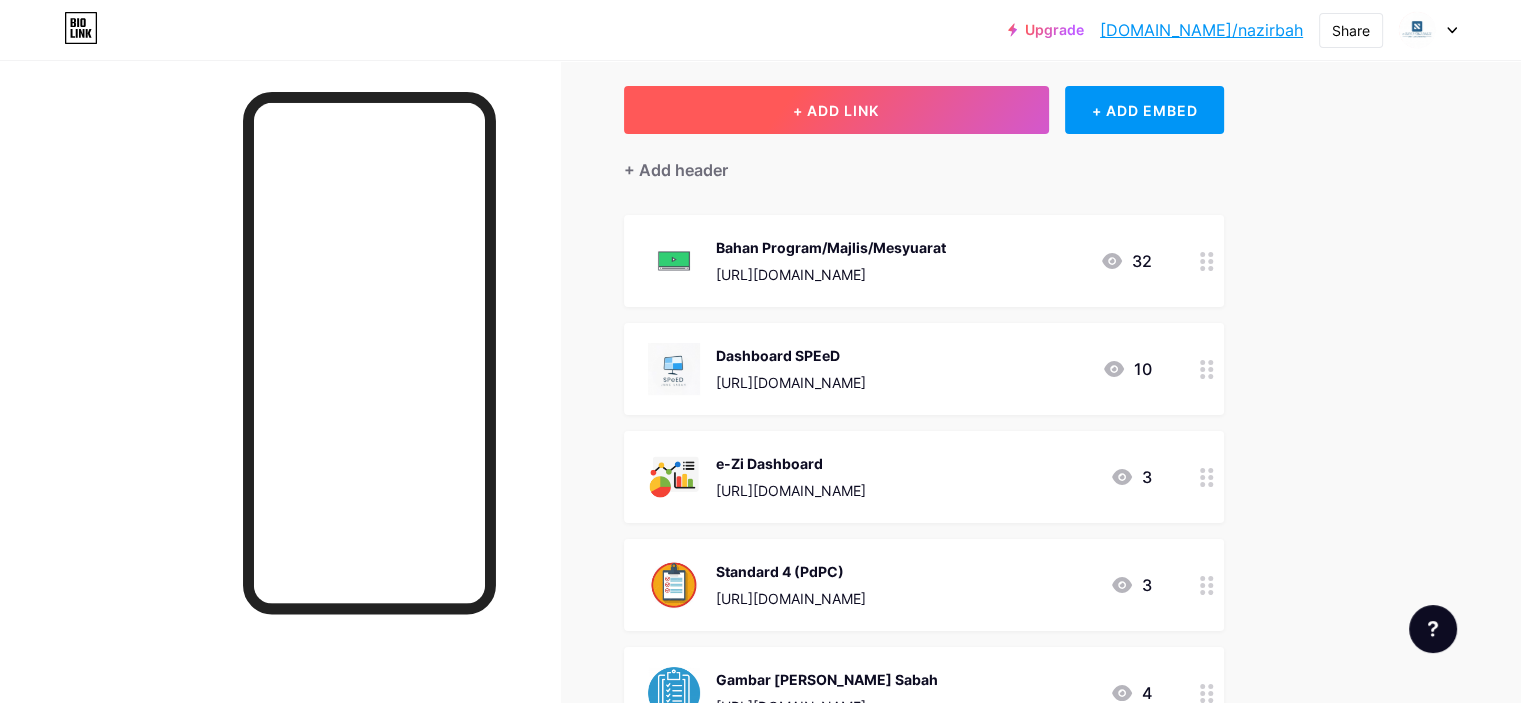 click on "+ ADD LINK" at bounding box center (836, 110) 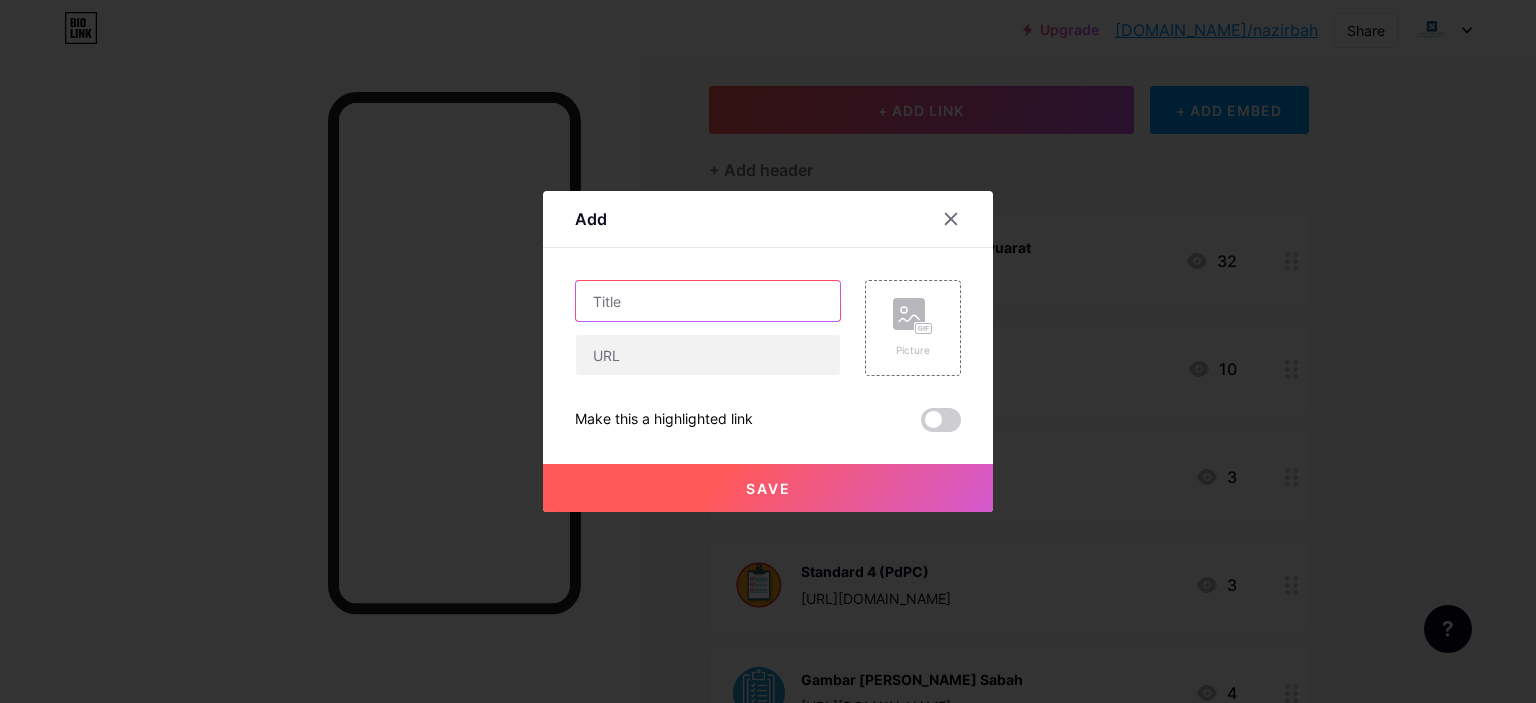 click at bounding box center [708, 301] 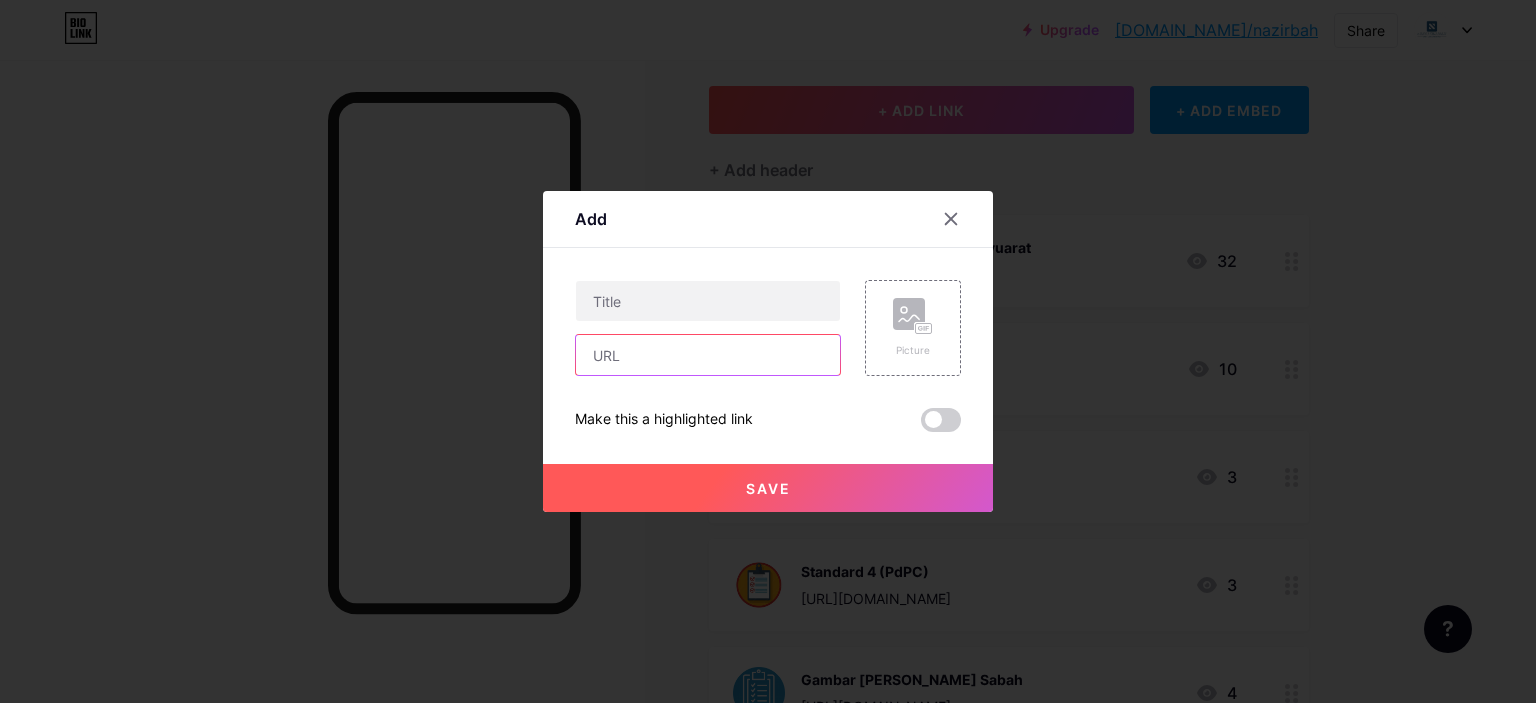 click at bounding box center [708, 355] 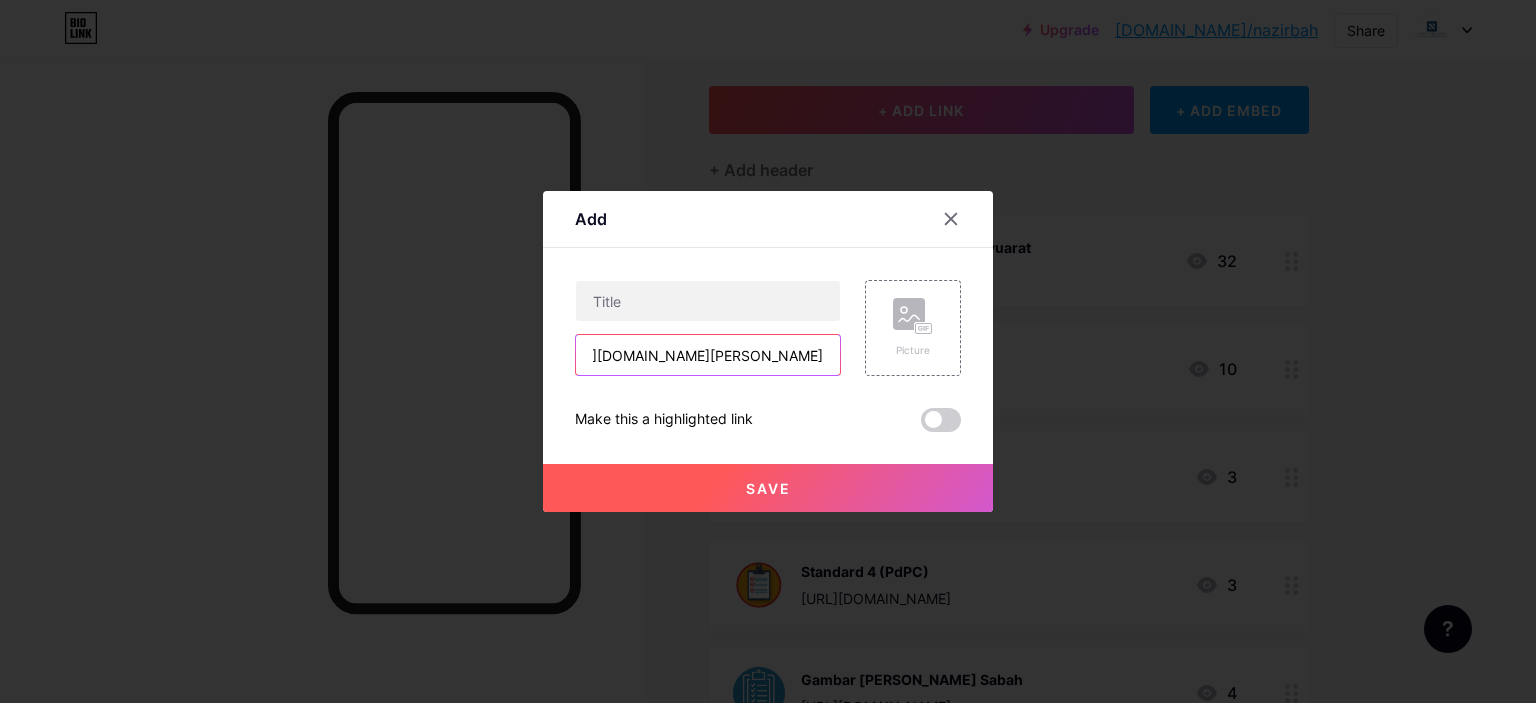 scroll, scrollTop: 0, scrollLeft: 150, axis: horizontal 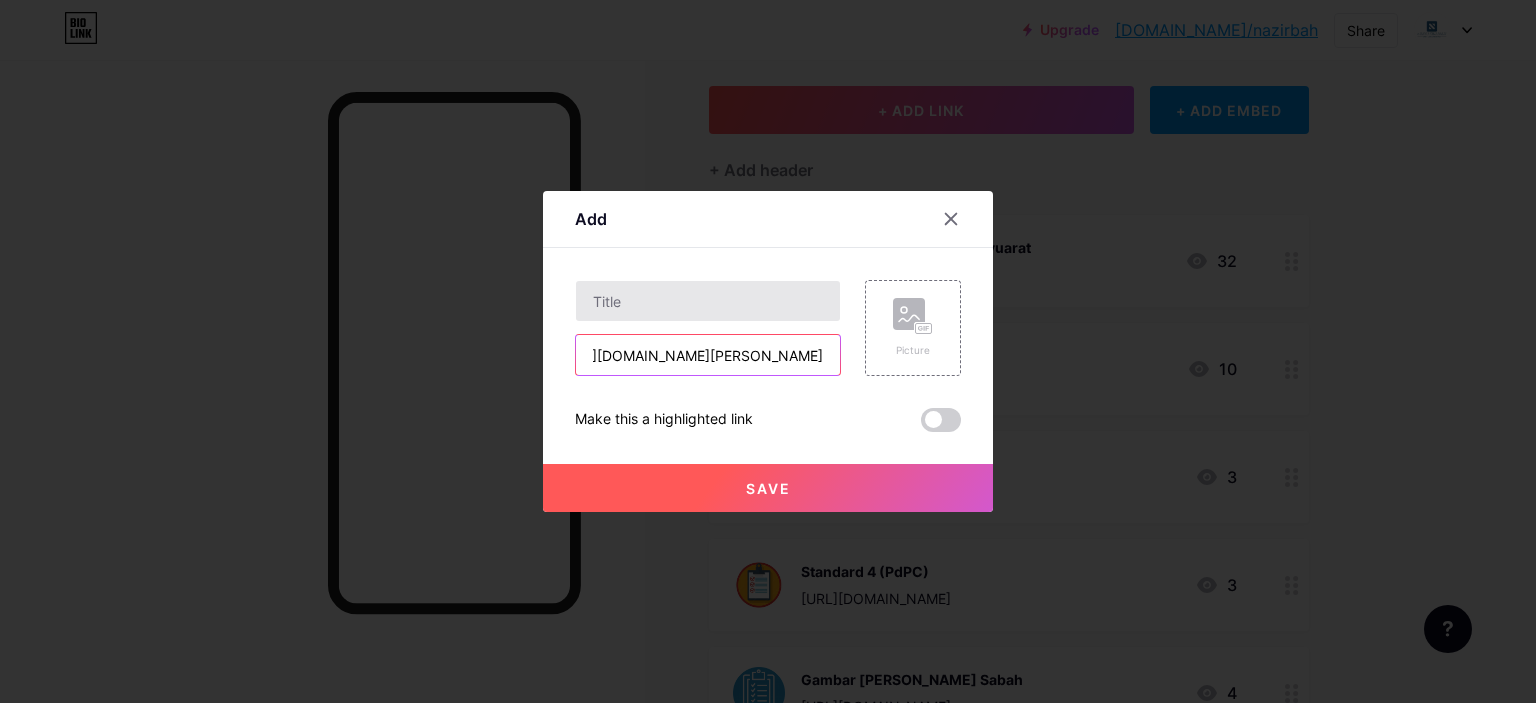 type on "[URL][DOMAIN_NAME][PERSON_NAME]" 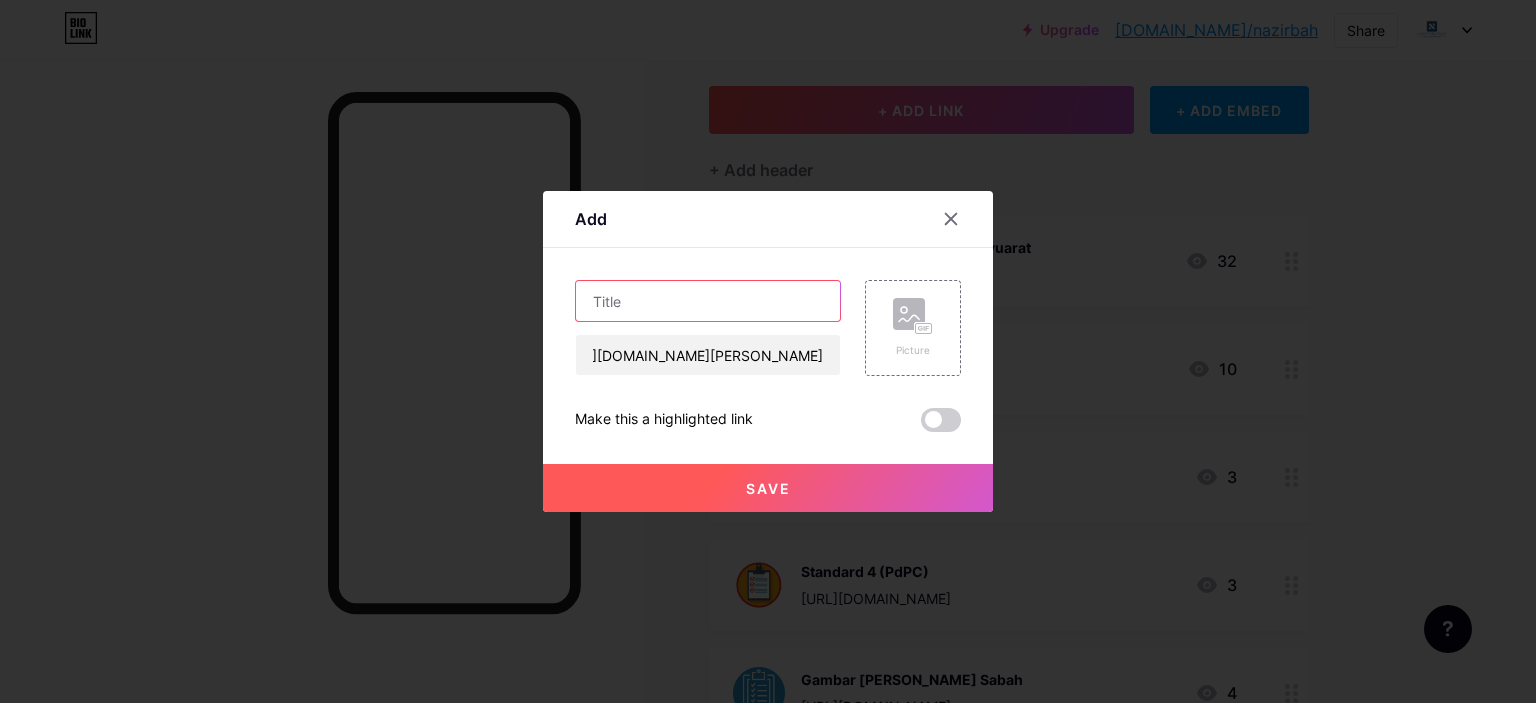 click at bounding box center (708, 301) 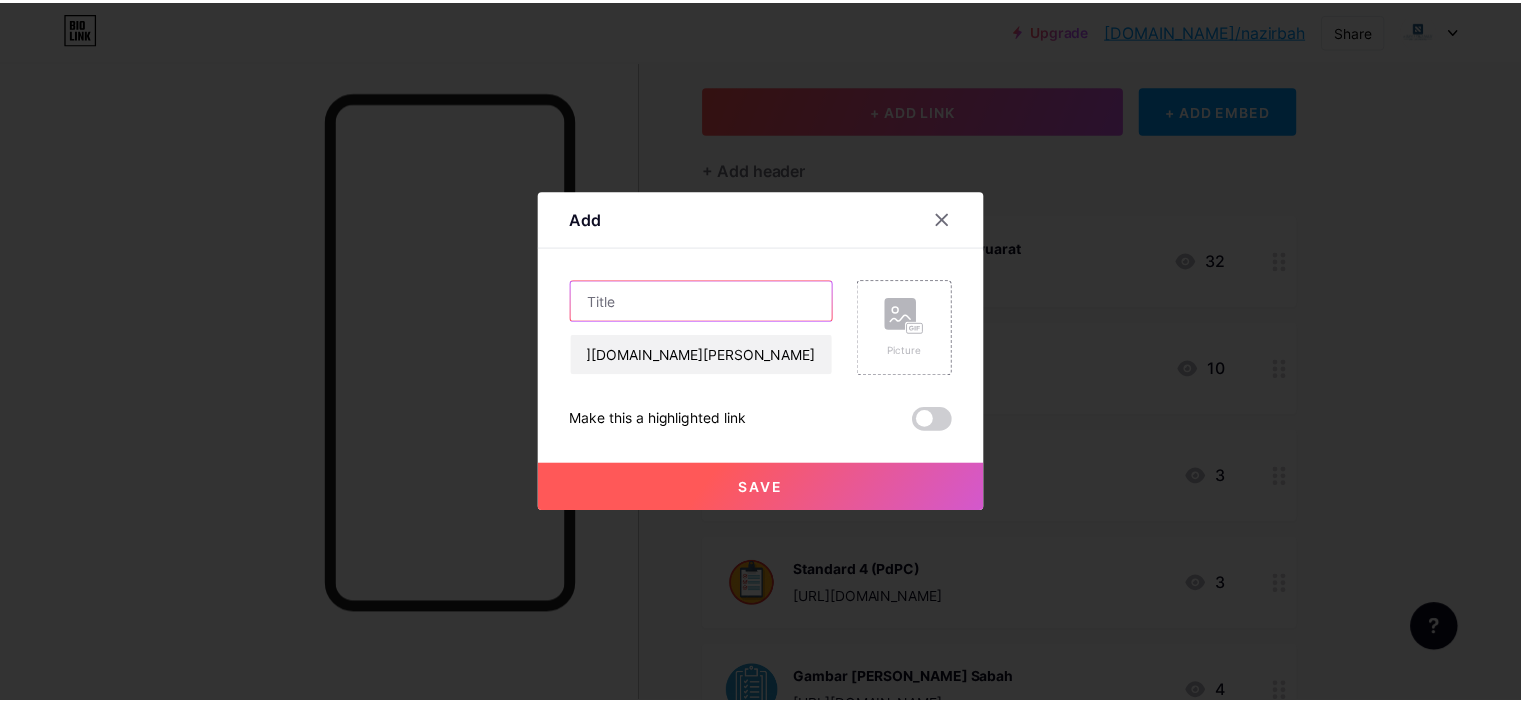 scroll, scrollTop: 0, scrollLeft: 0, axis: both 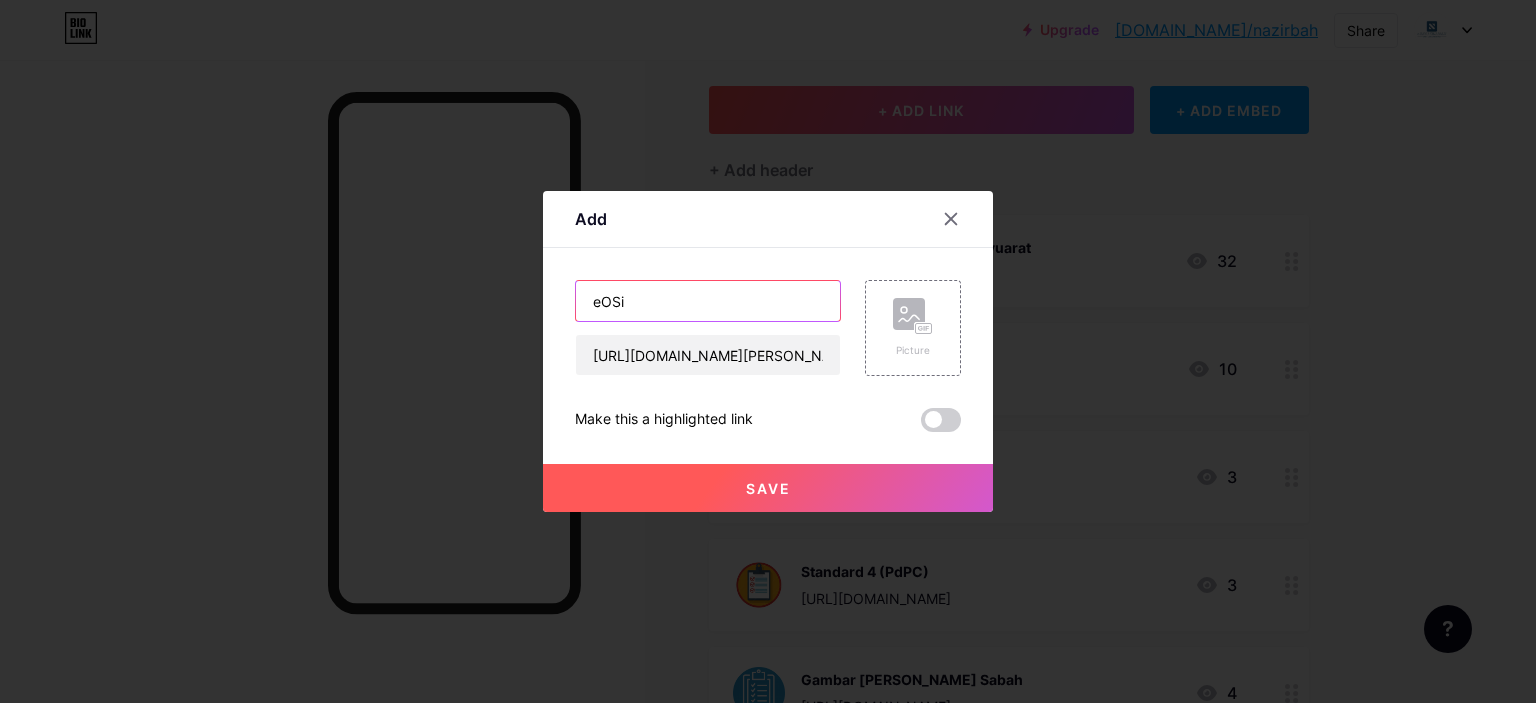 type on "eOSi" 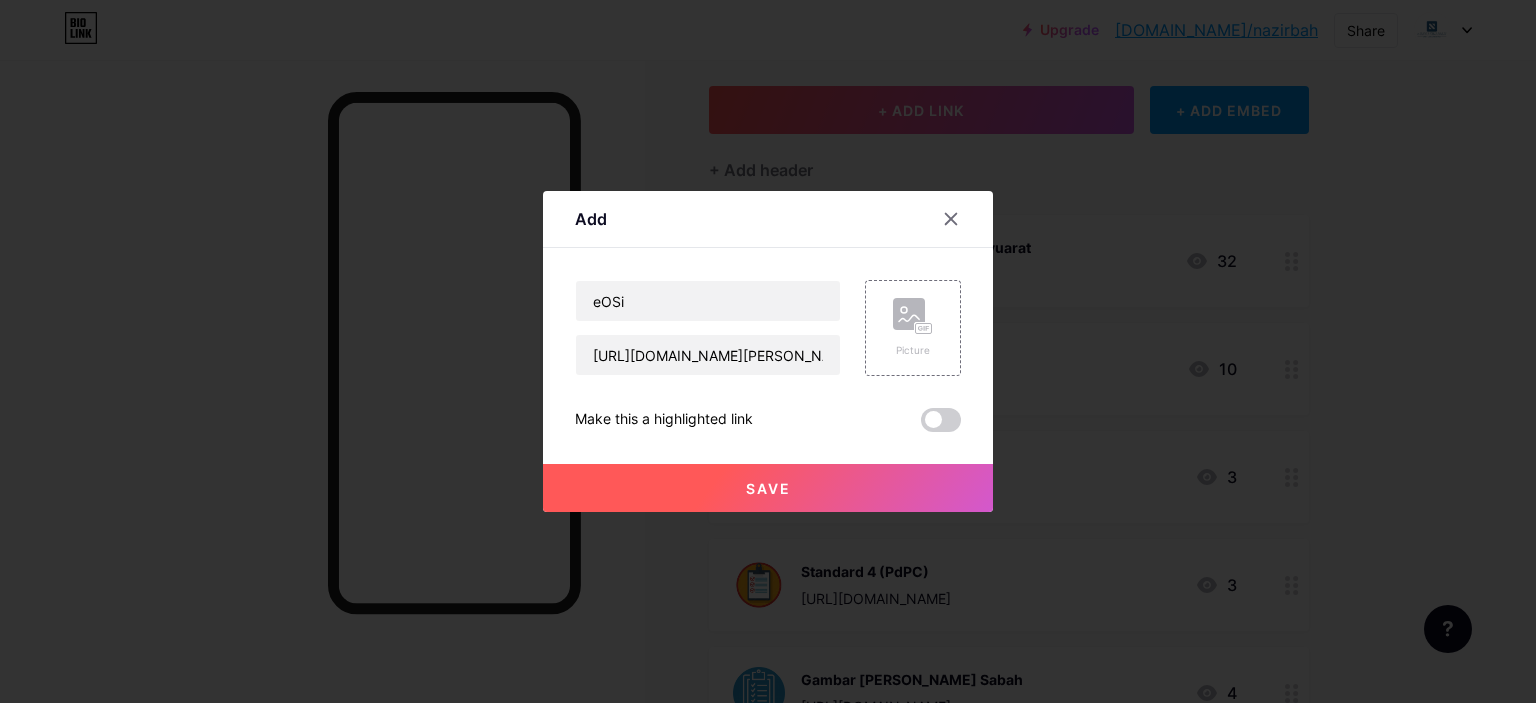 click on "Save" at bounding box center (768, 488) 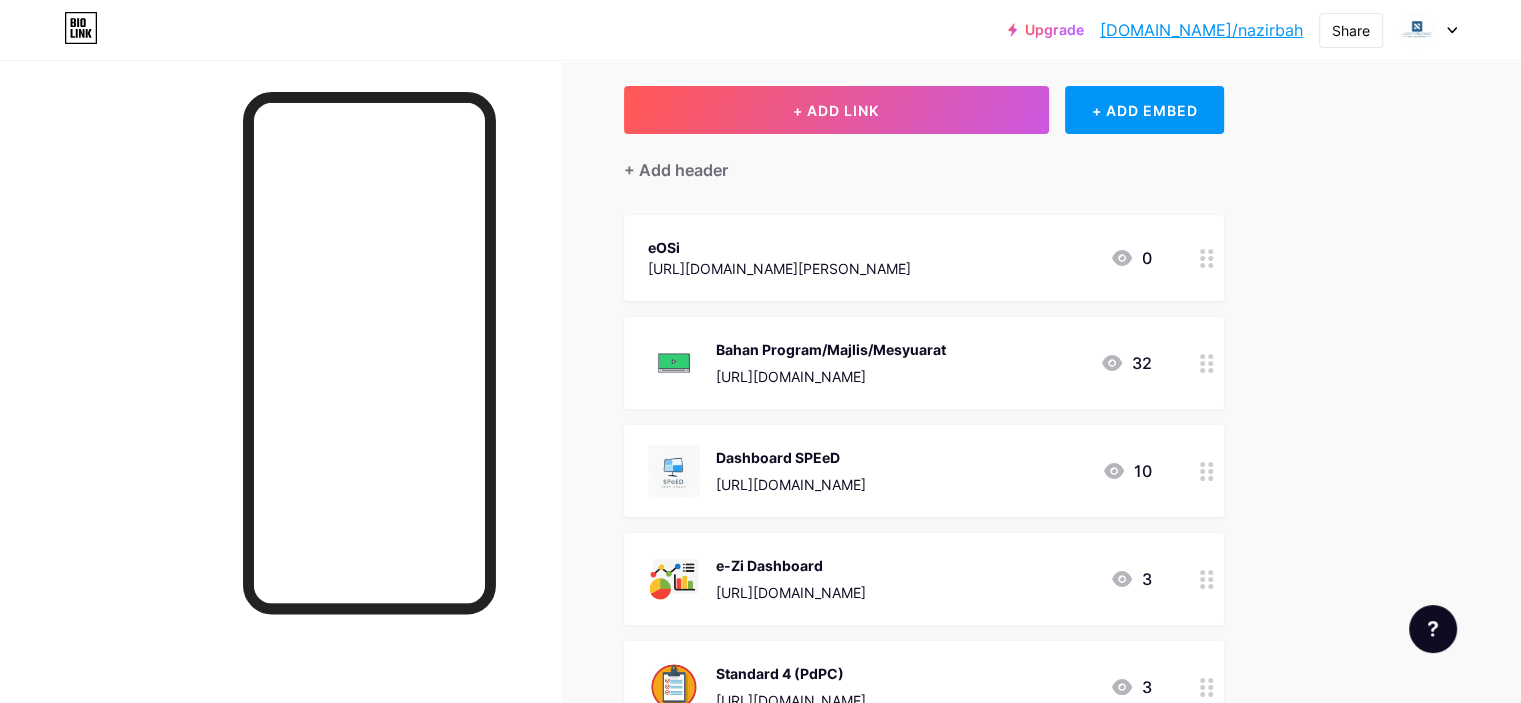 click on "[URL][DOMAIN_NAME][PERSON_NAME]" at bounding box center (779, 268) 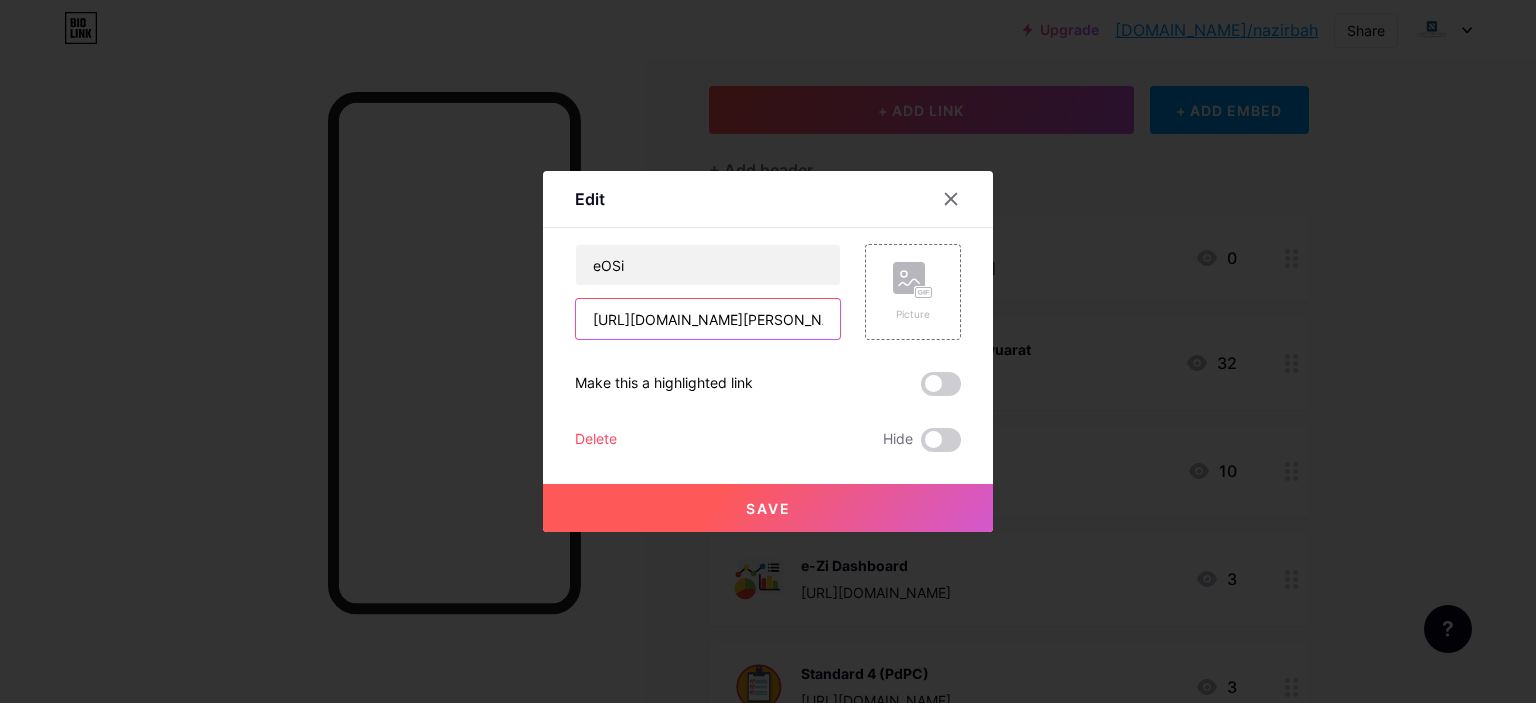 click on "[URL][DOMAIN_NAME][PERSON_NAME]" at bounding box center (708, 319) 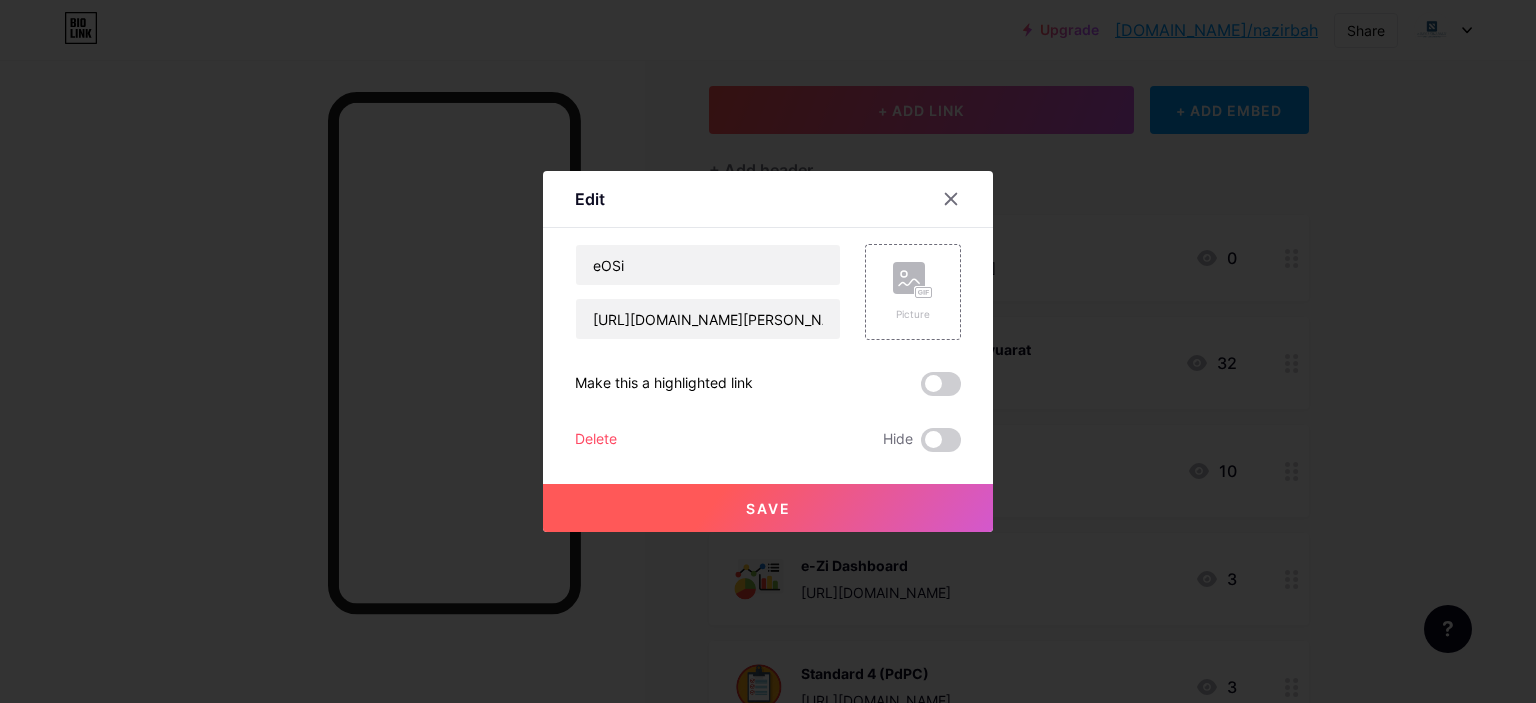 click on "Save" at bounding box center (768, 508) 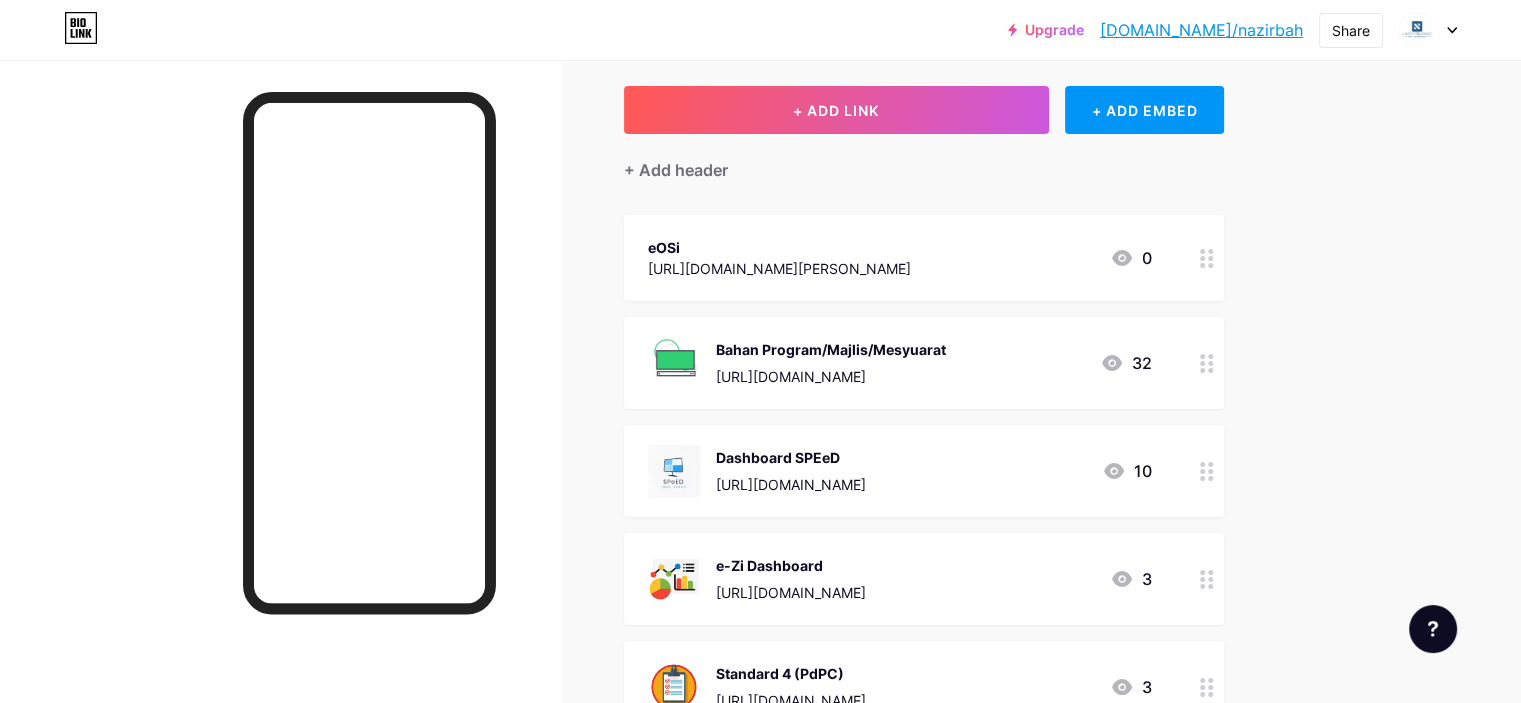 click 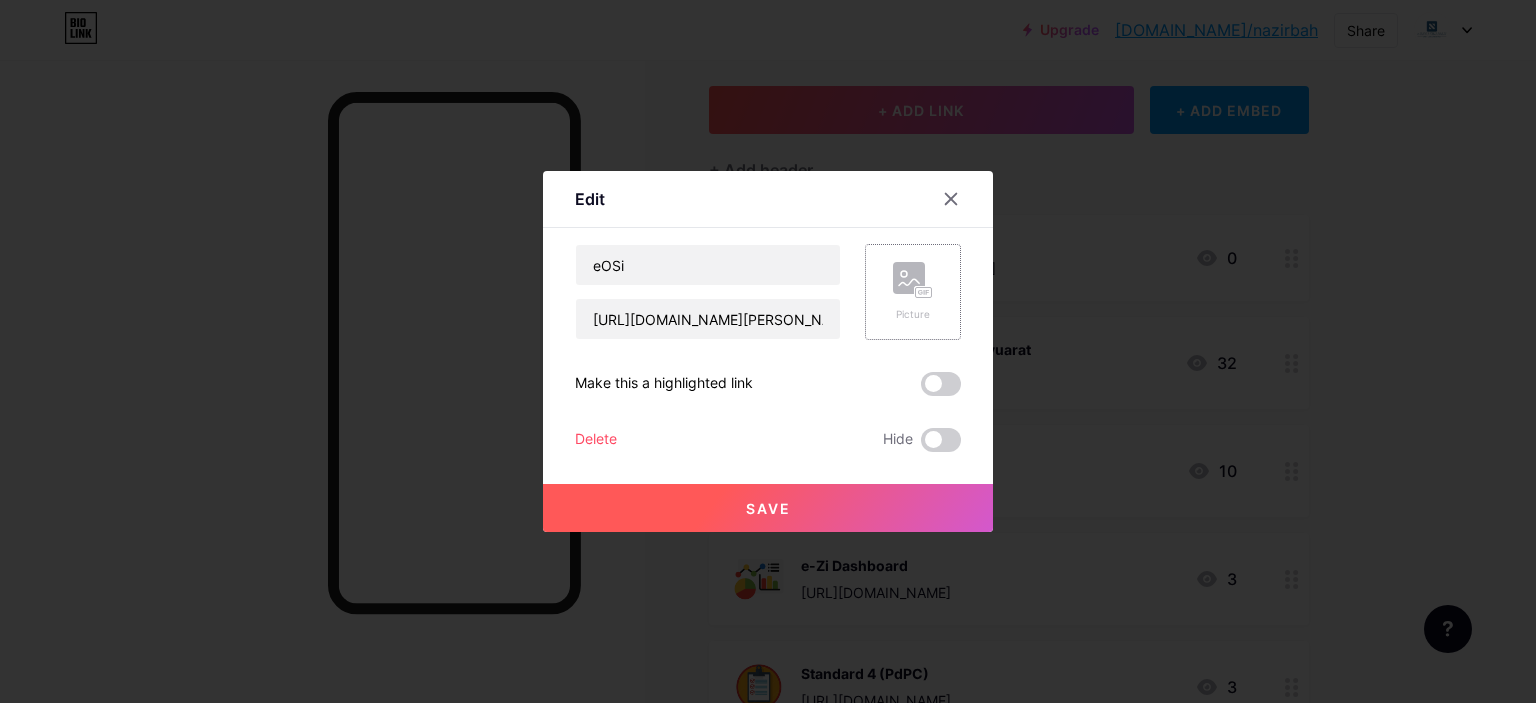 click 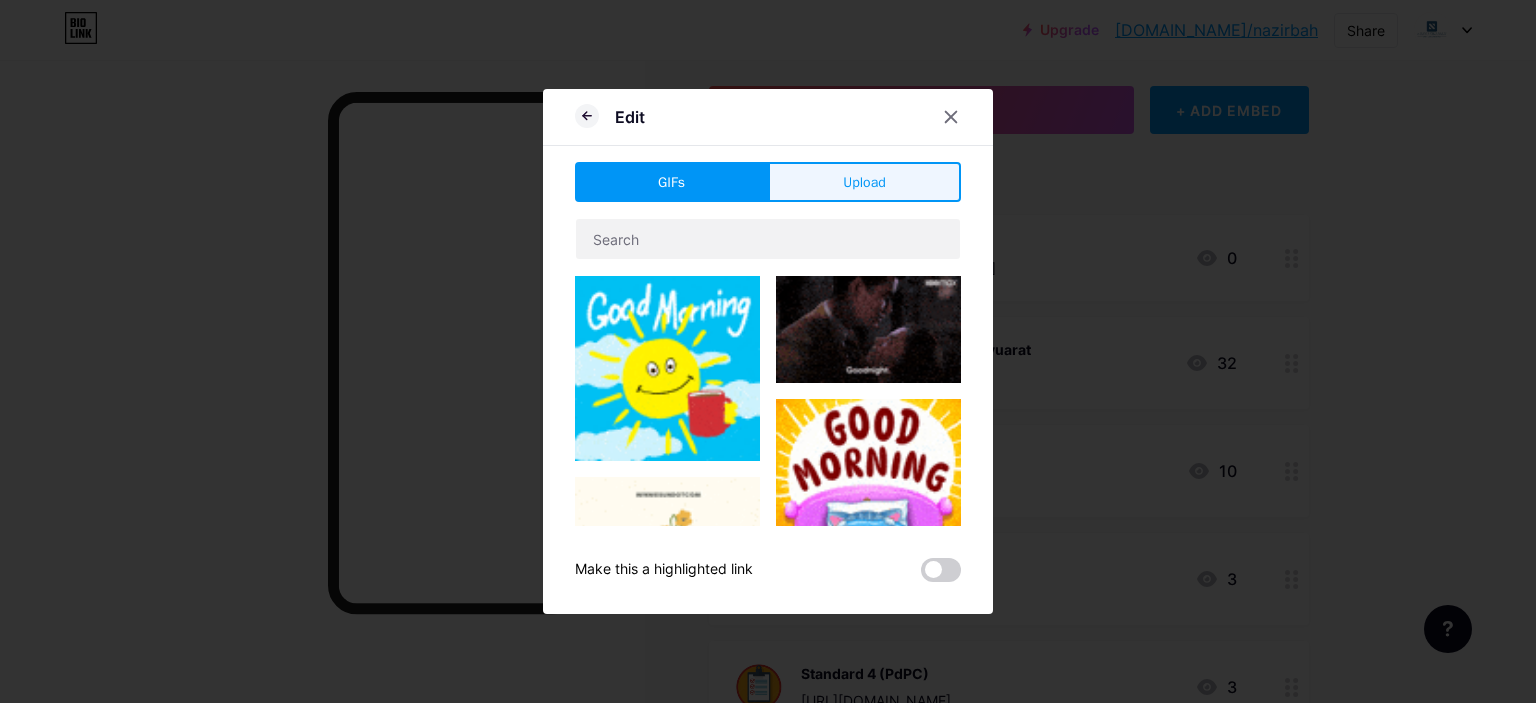 click on "Upload" at bounding box center [864, 182] 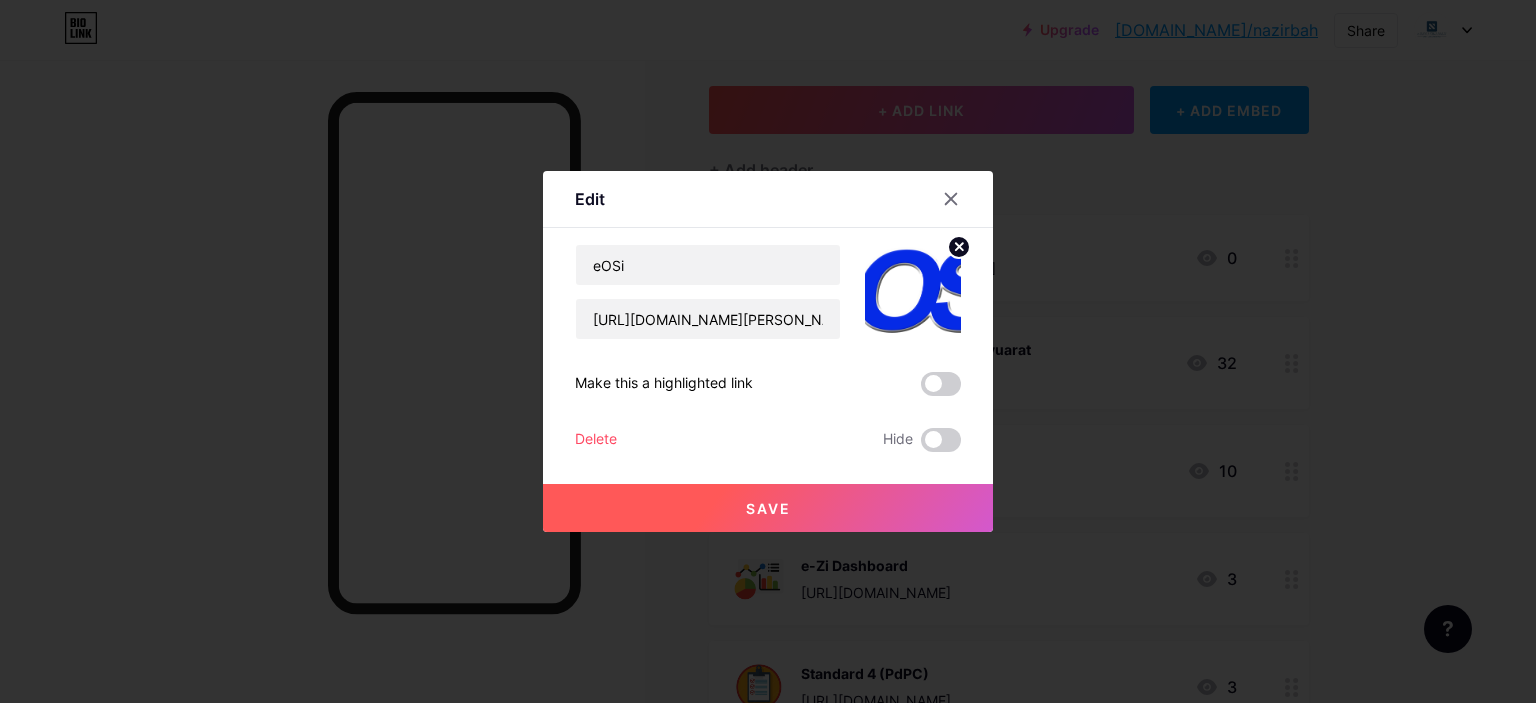click on "Save" at bounding box center (768, 508) 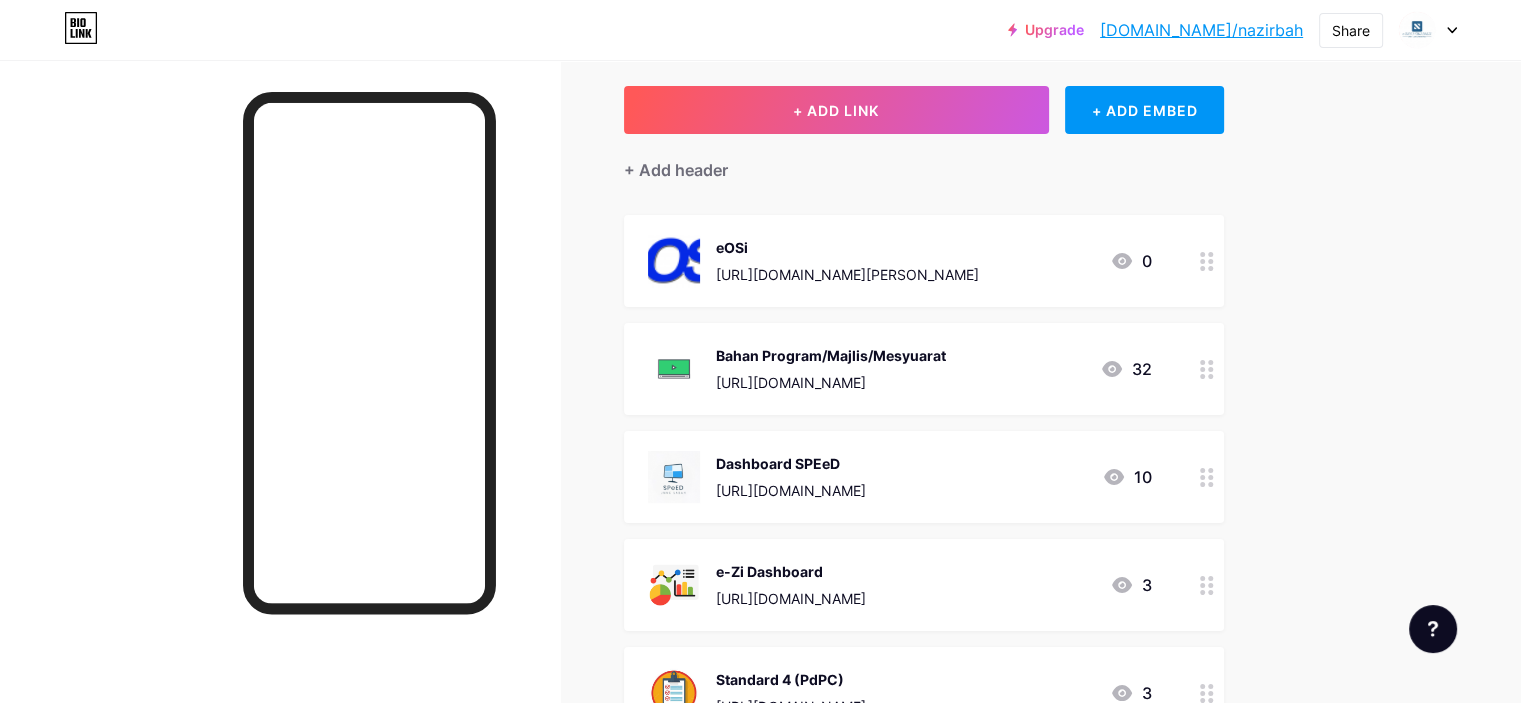 click 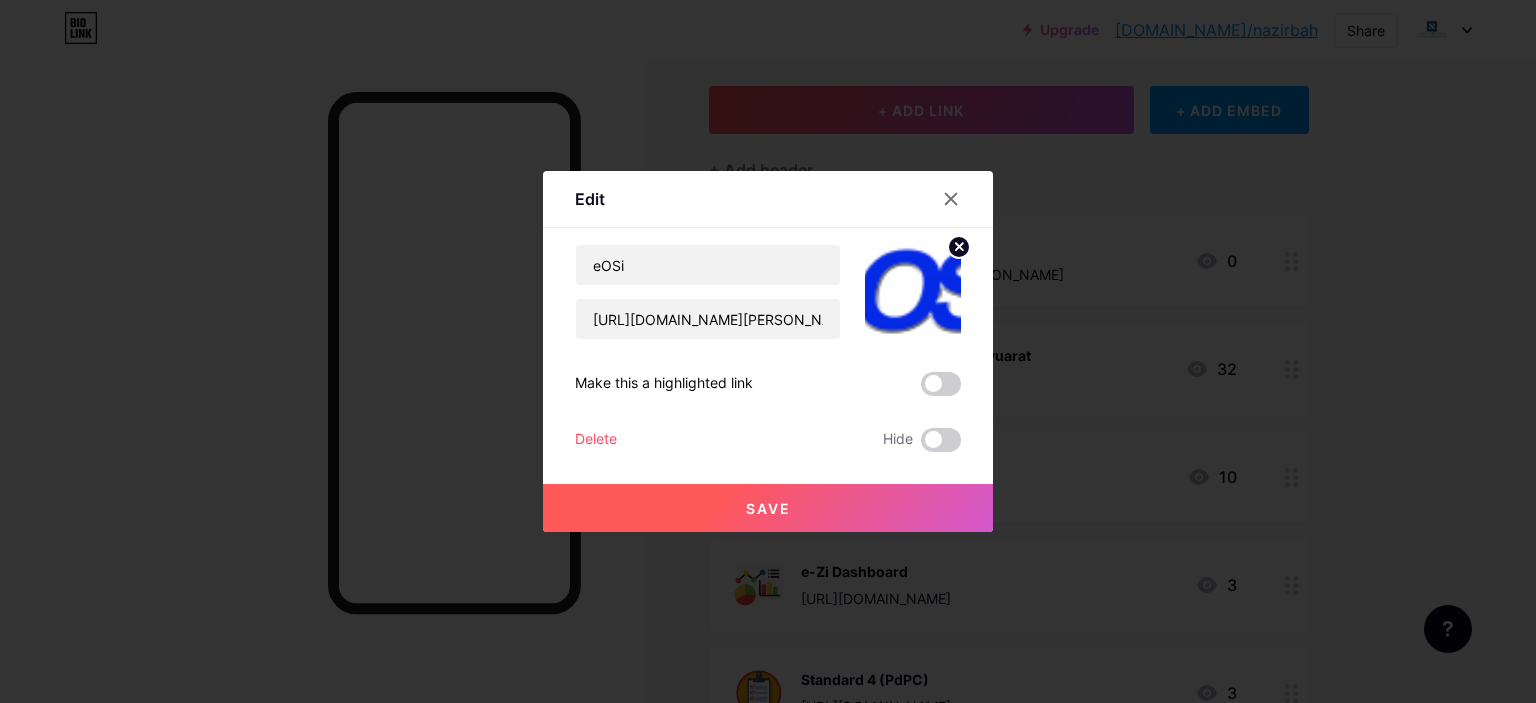 click 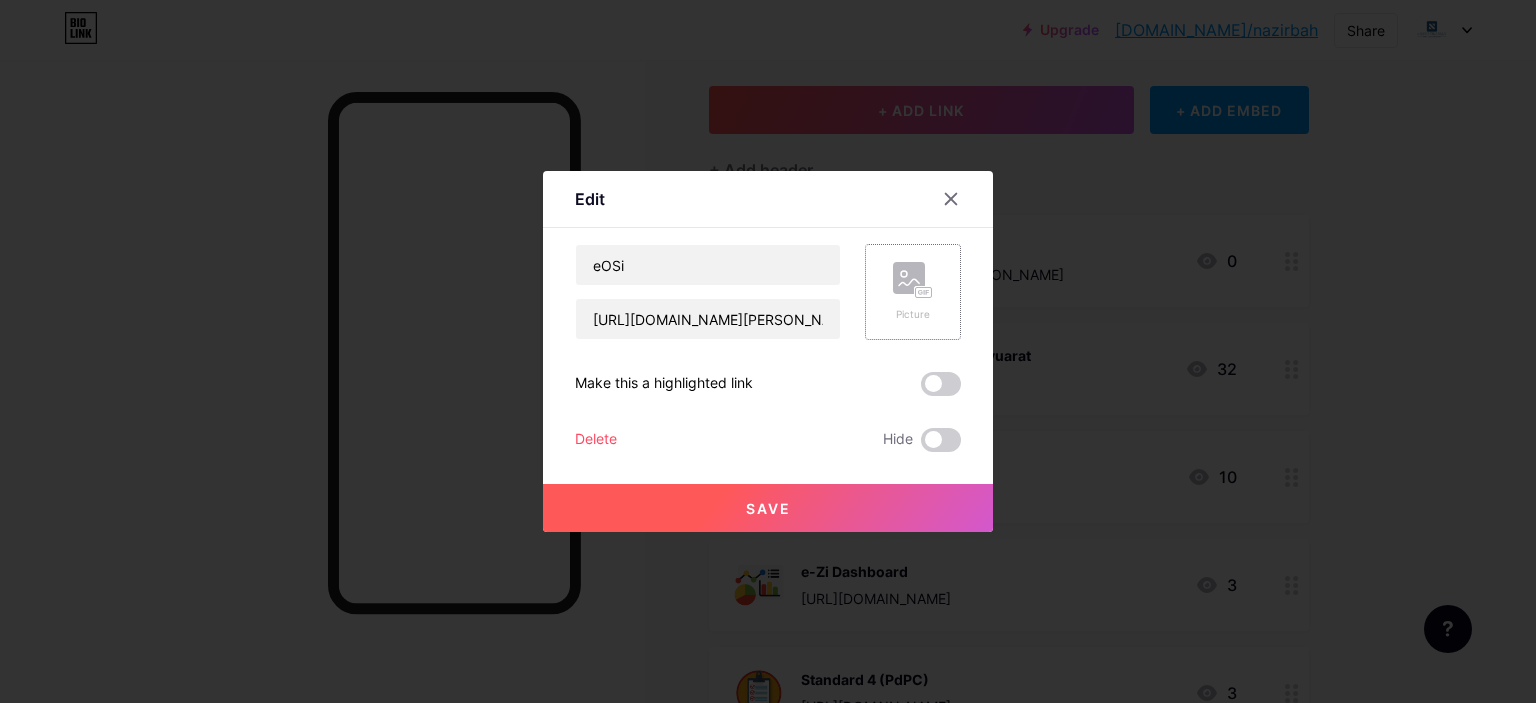 click 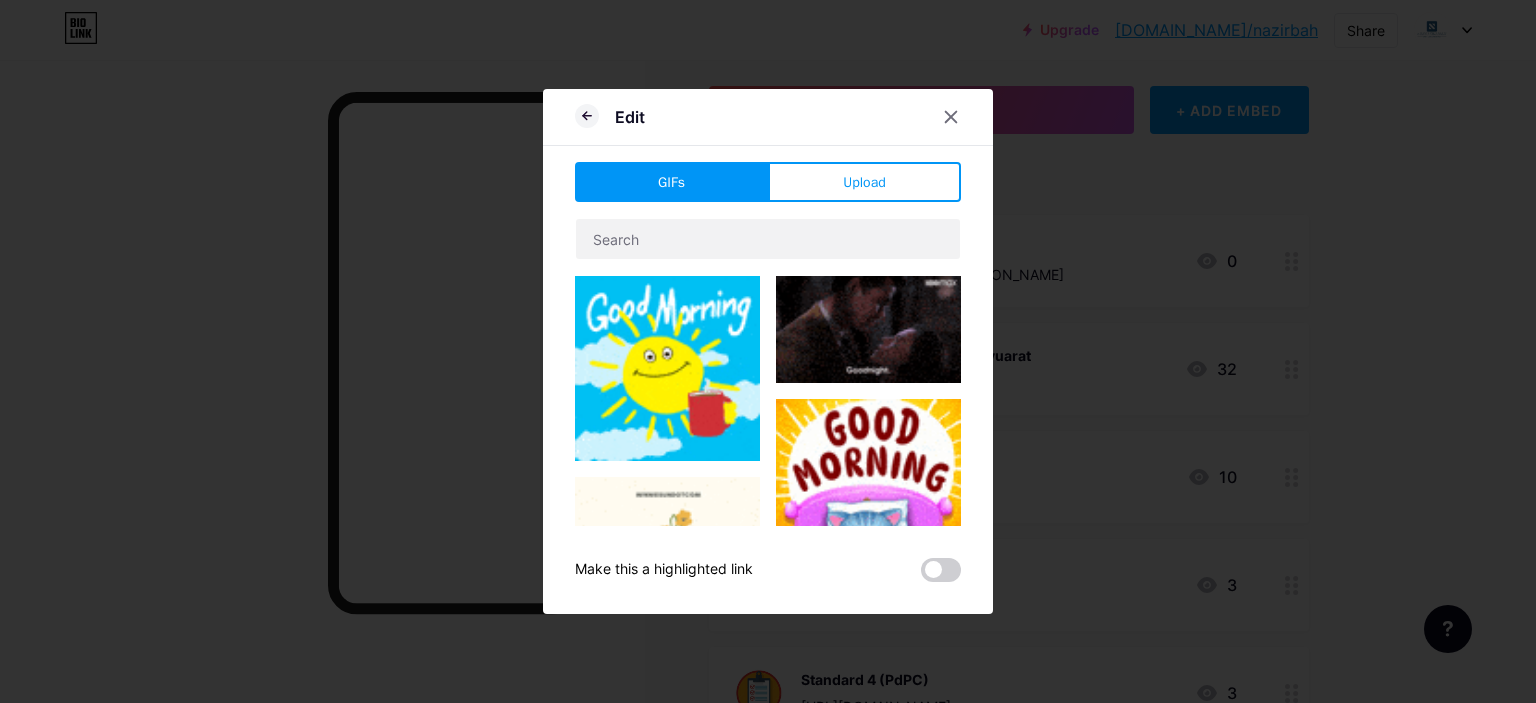 click on "Upload" at bounding box center [864, 182] 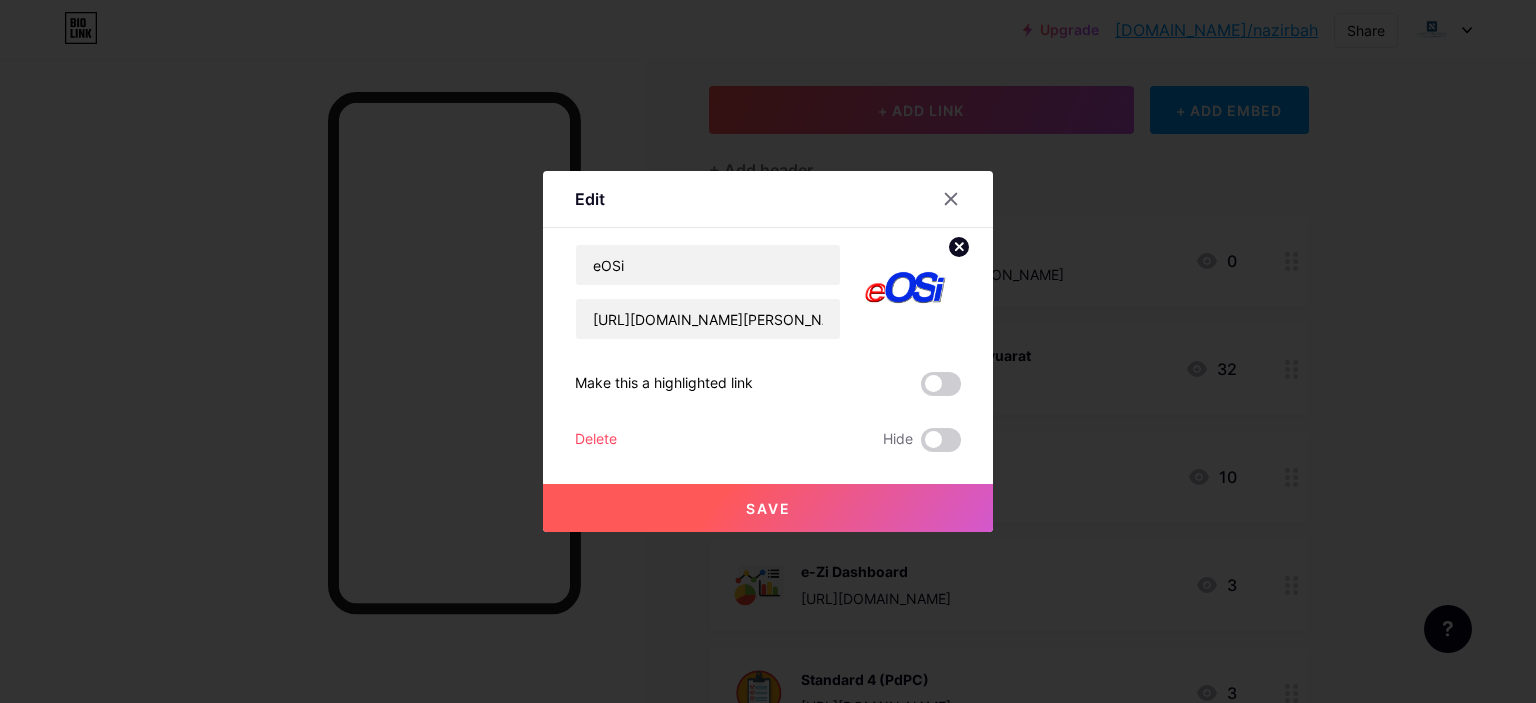 click on "Save" at bounding box center (768, 508) 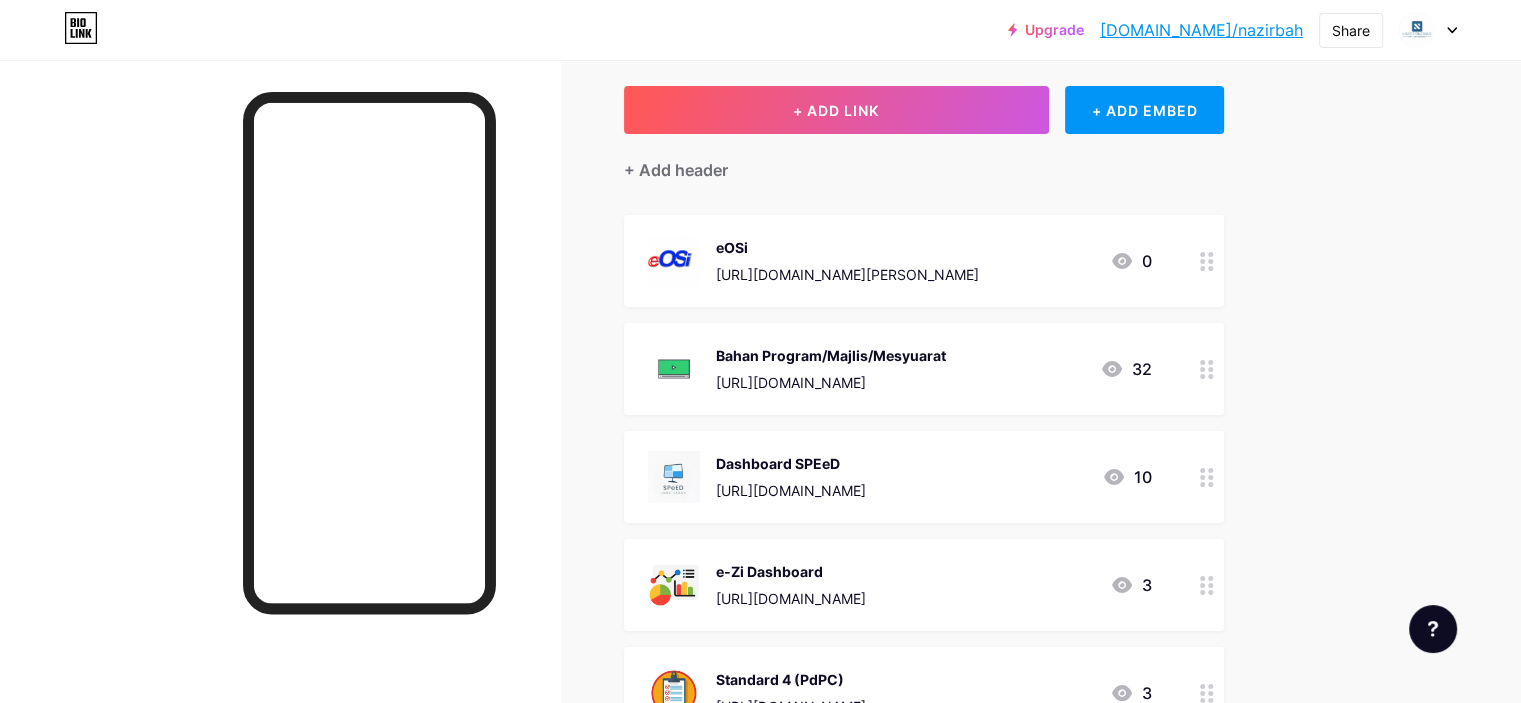 click on "[DOMAIN_NAME]/nazirbah" at bounding box center [1201, 30] 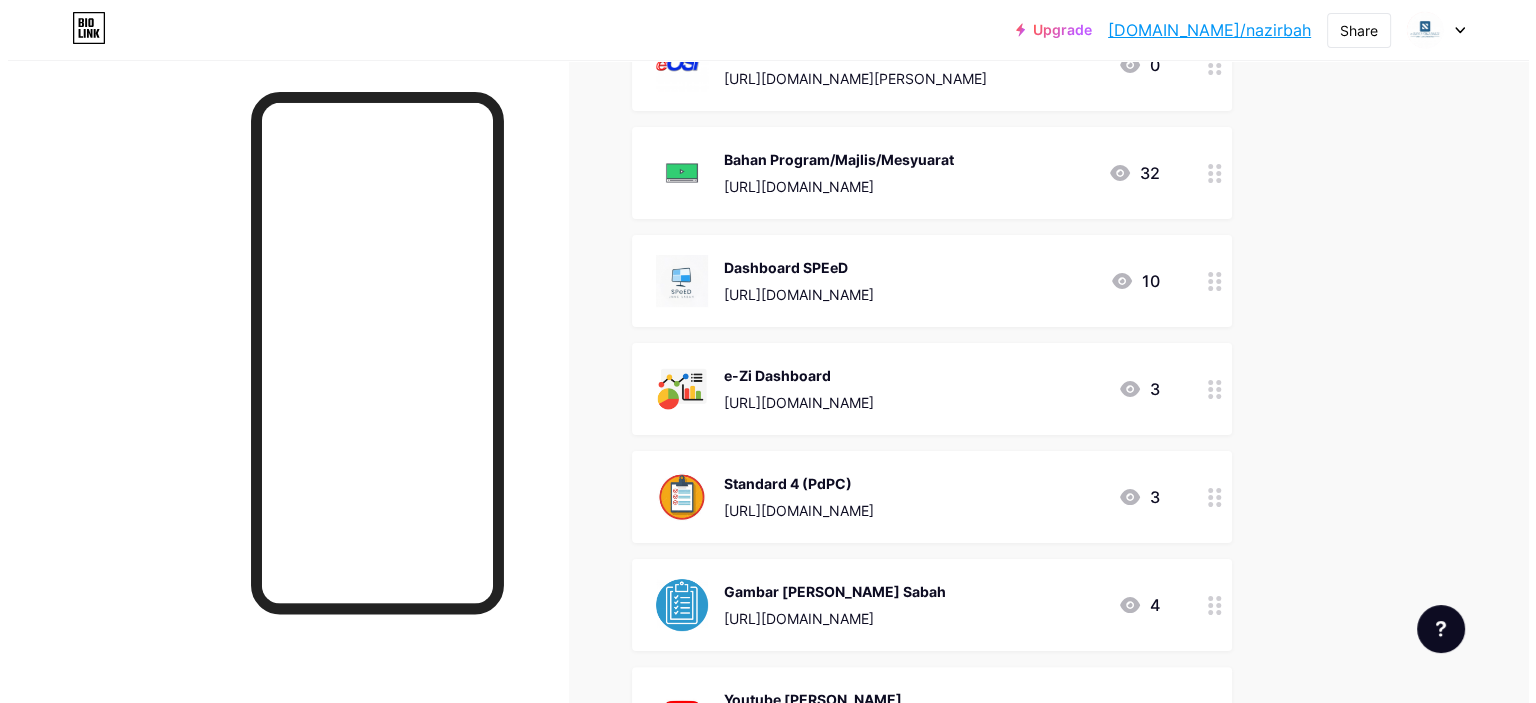 scroll, scrollTop: 300, scrollLeft: 0, axis: vertical 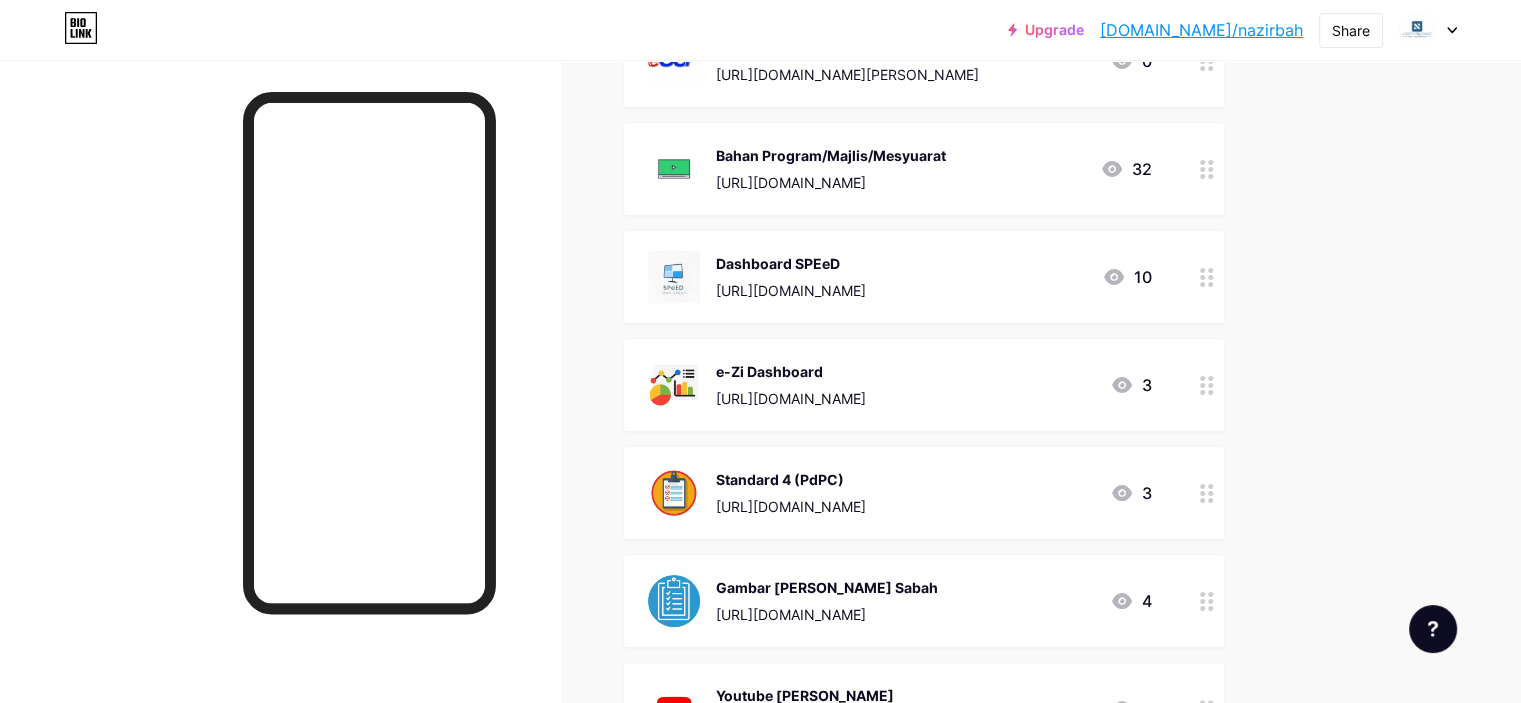 click 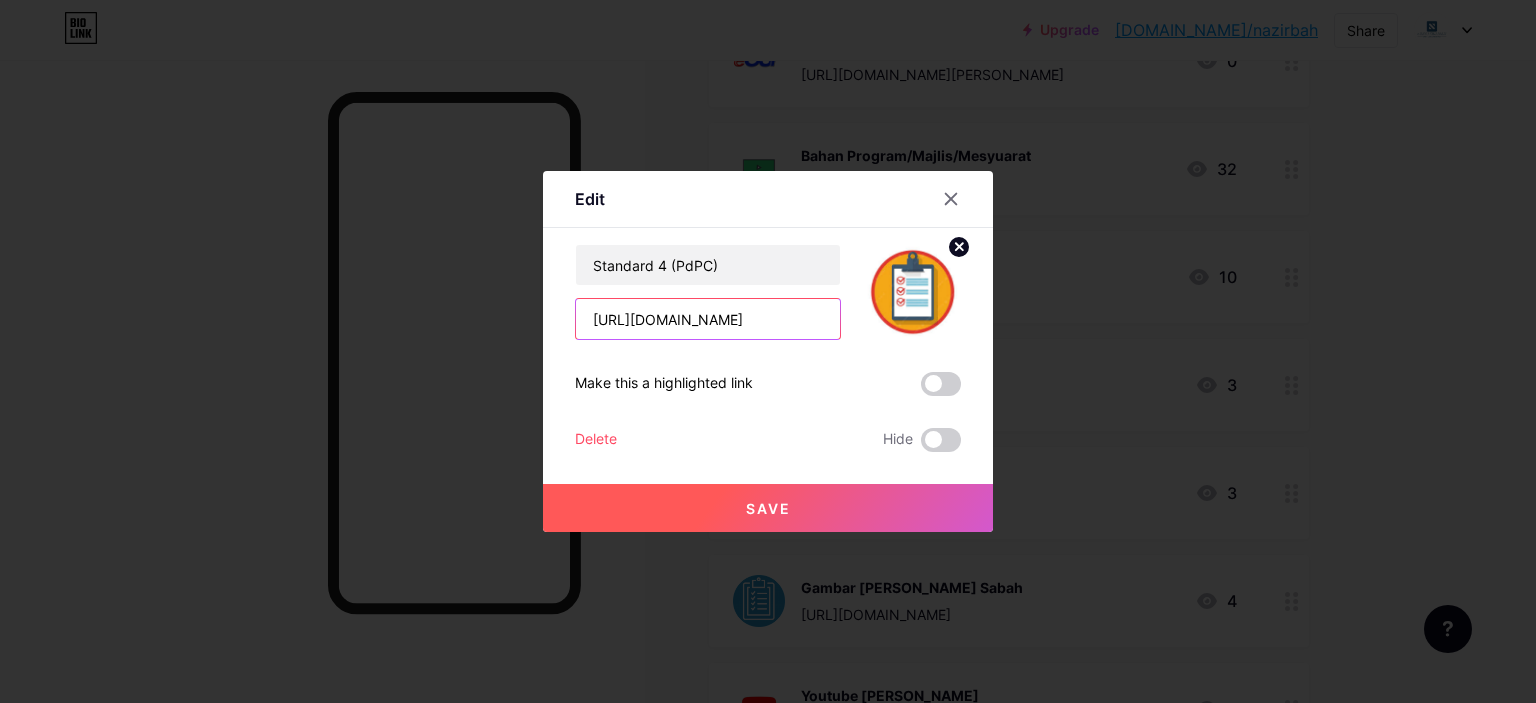 click on "[URL][DOMAIN_NAME]" at bounding box center (708, 319) 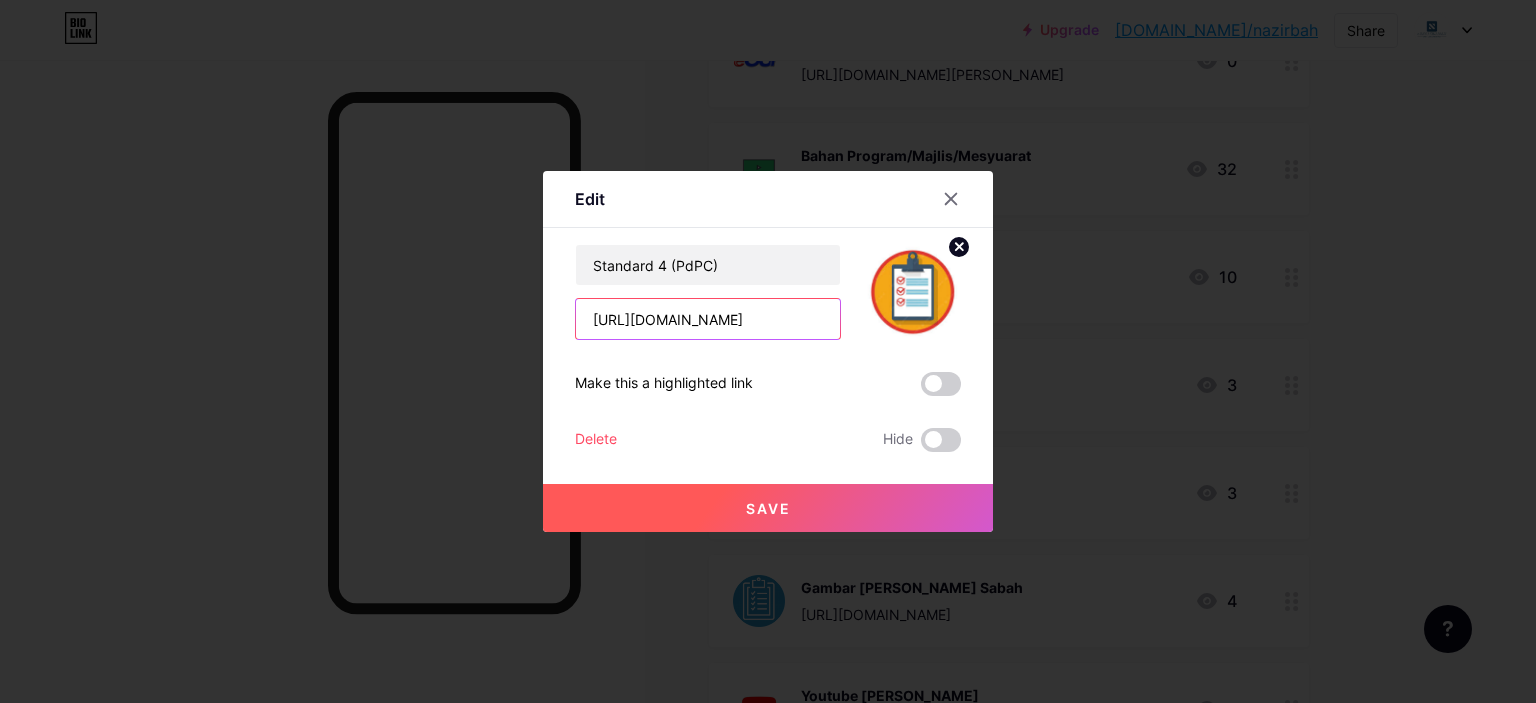 paste on "hPmE_TXNCgfk6hSqeYalDg?e=PR7B1P" 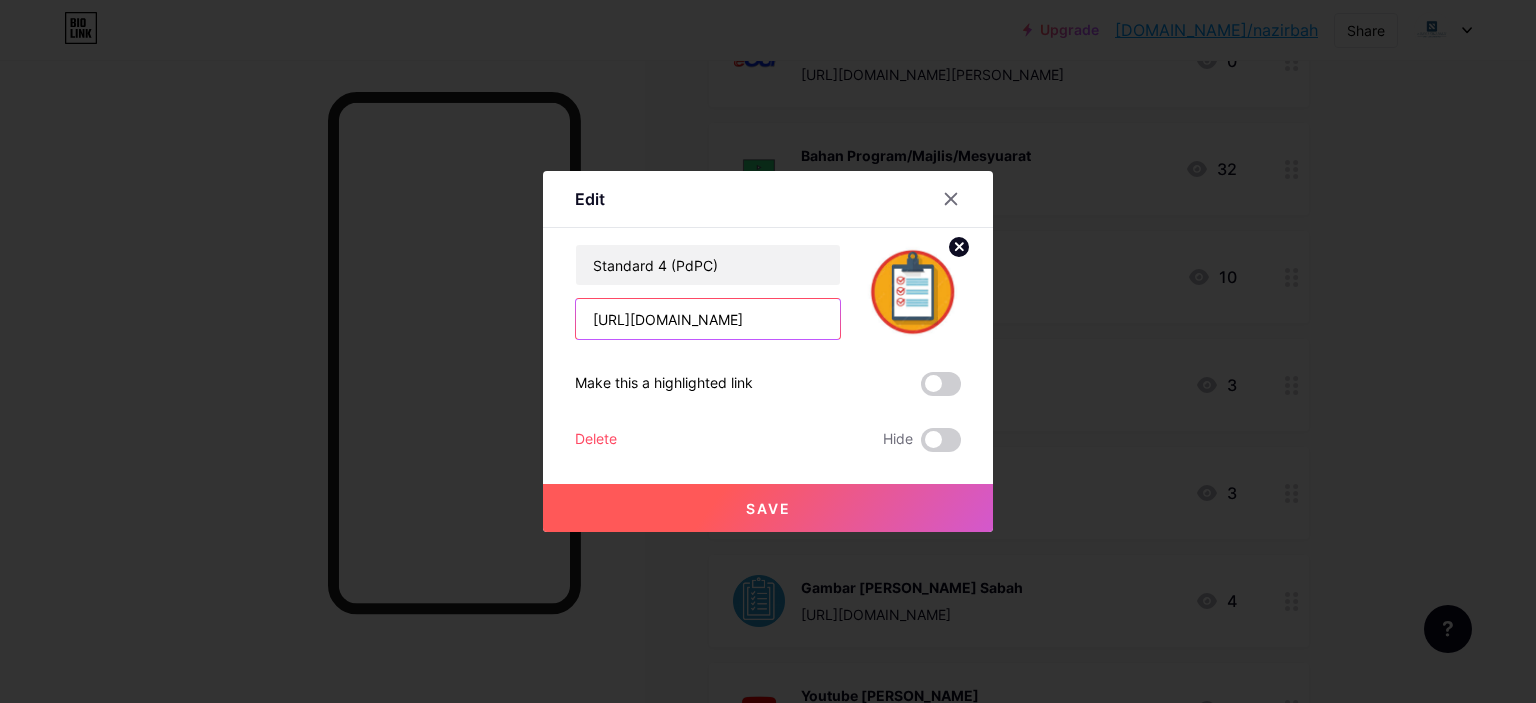 scroll, scrollTop: 0, scrollLeft: 772, axis: horizontal 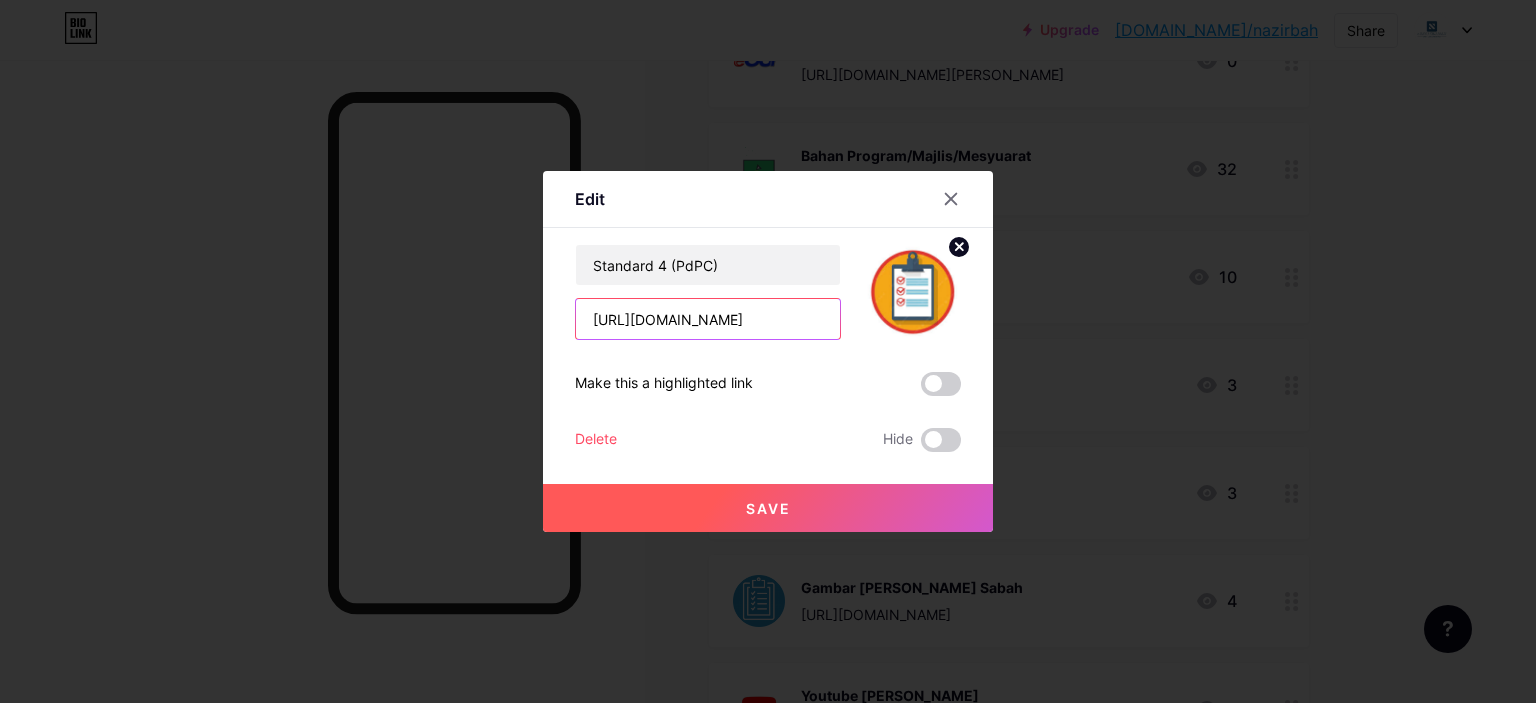 type on "[URL][DOMAIN_NAME]" 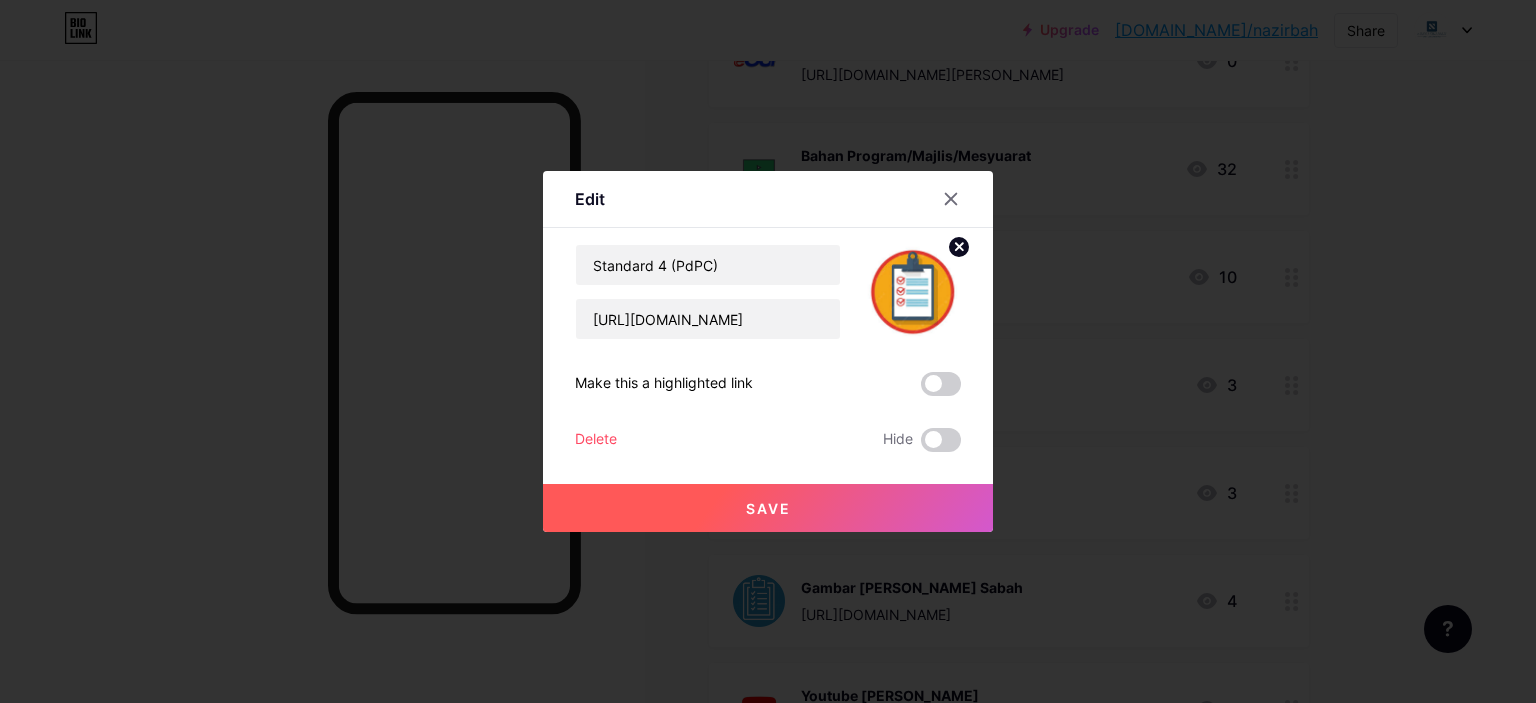scroll, scrollTop: 0, scrollLeft: 0, axis: both 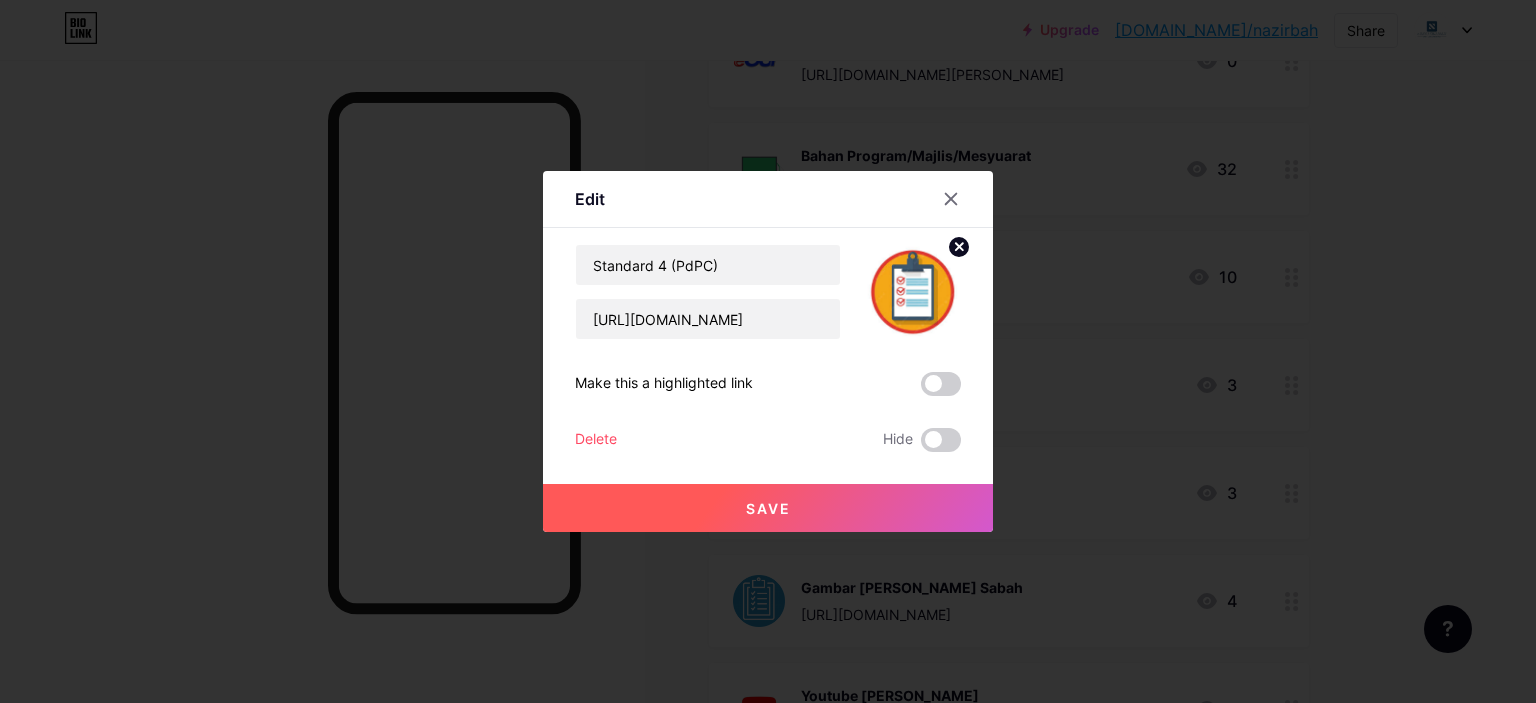 click on "Save" at bounding box center (768, 508) 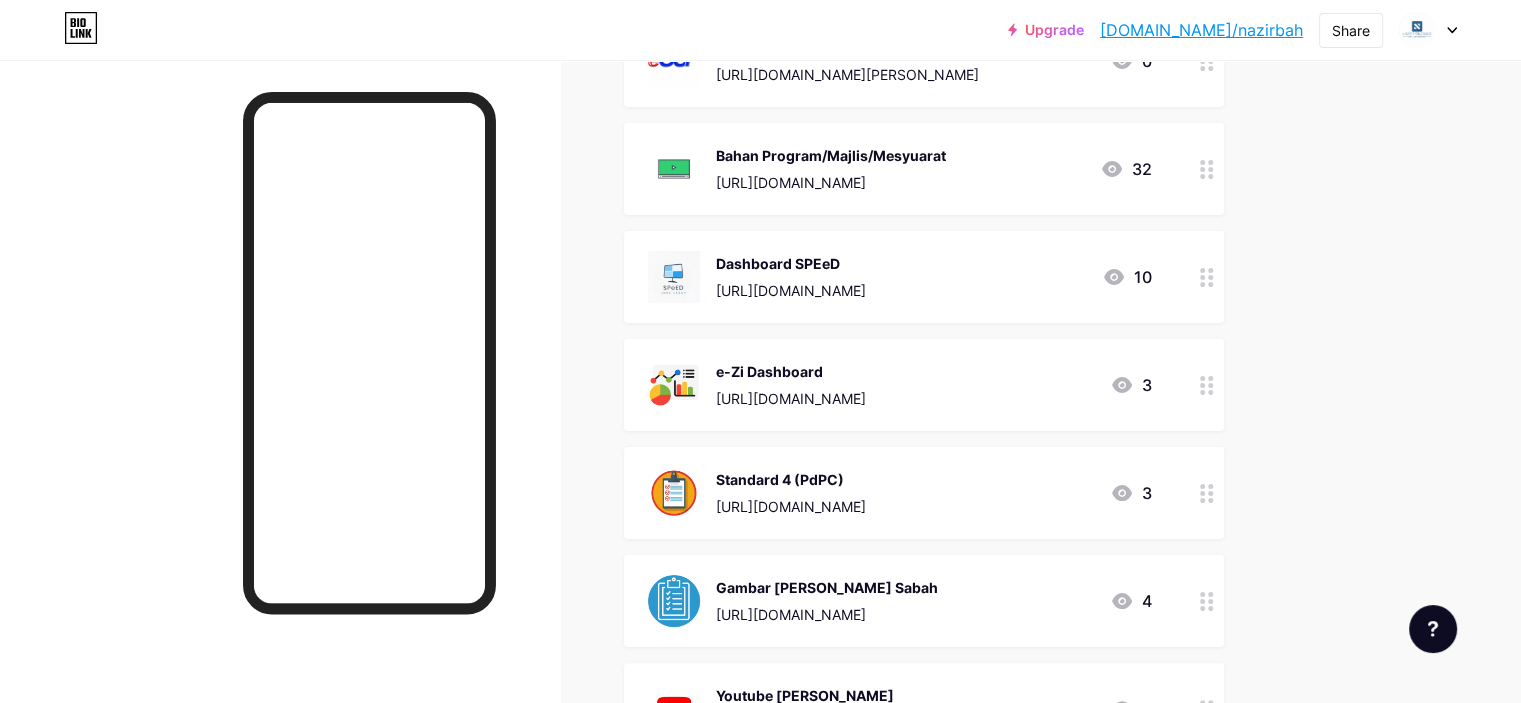 click at bounding box center [1207, 169] 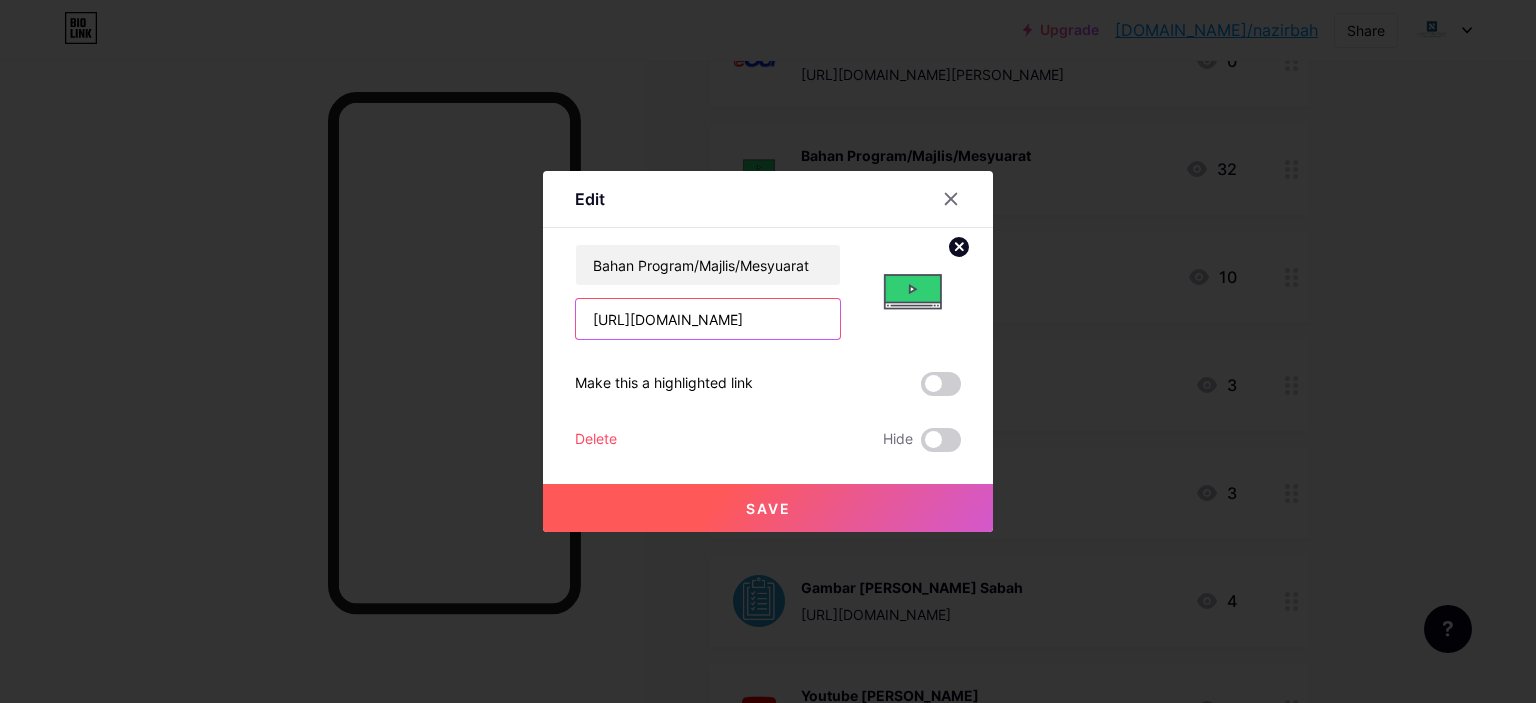 click on "[URL][DOMAIN_NAME]" at bounding box center [708, 319] 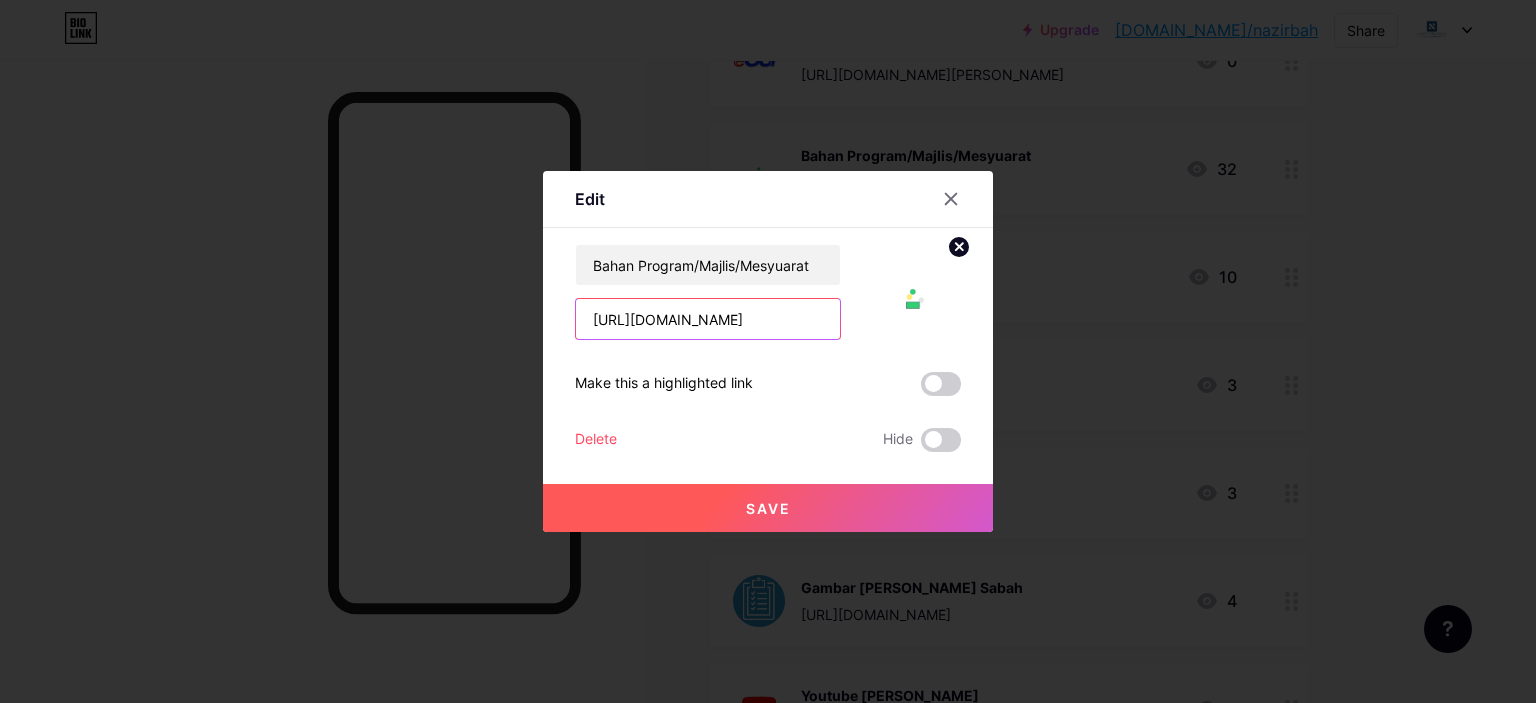 paste on "?usp=sharing" 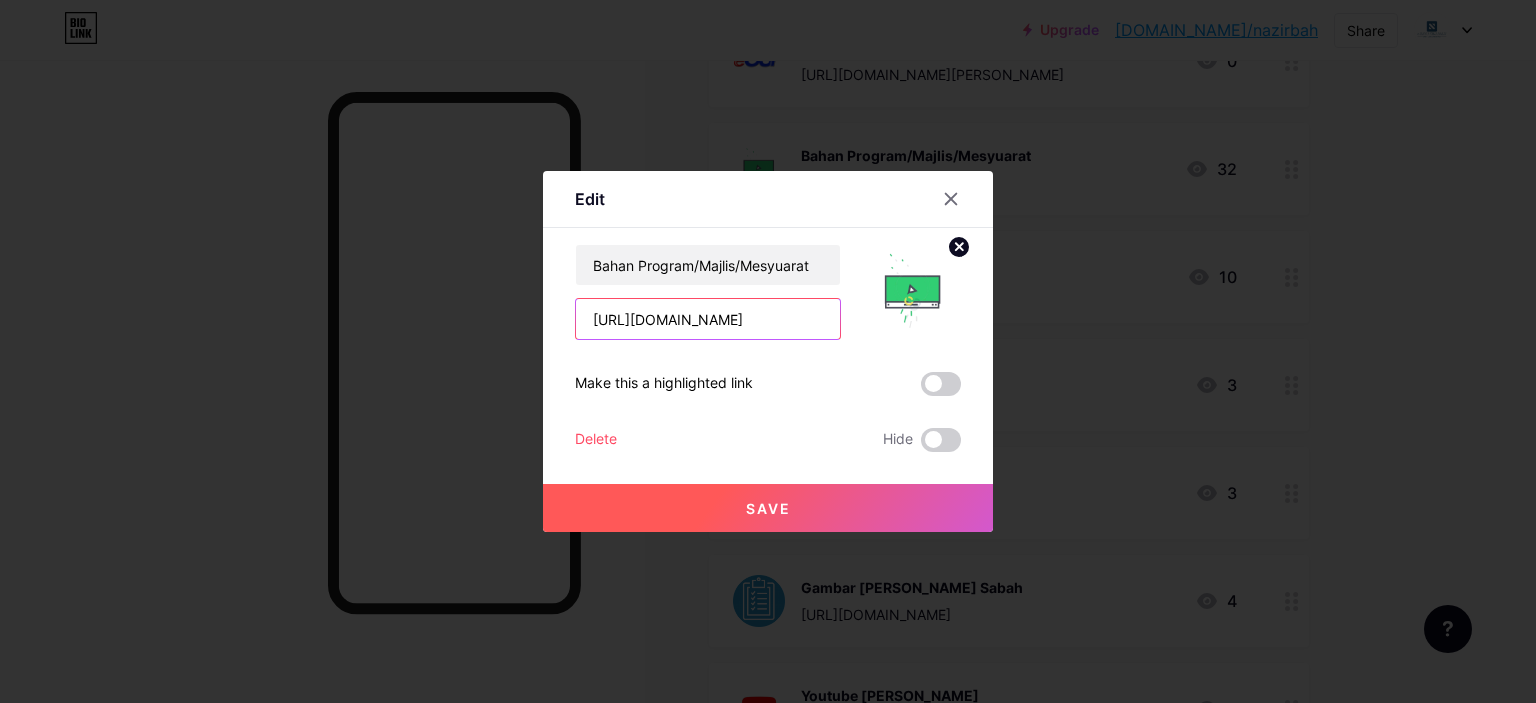 scroll, scrollTop: 0, scrollLeft: 396, axis: horizontal 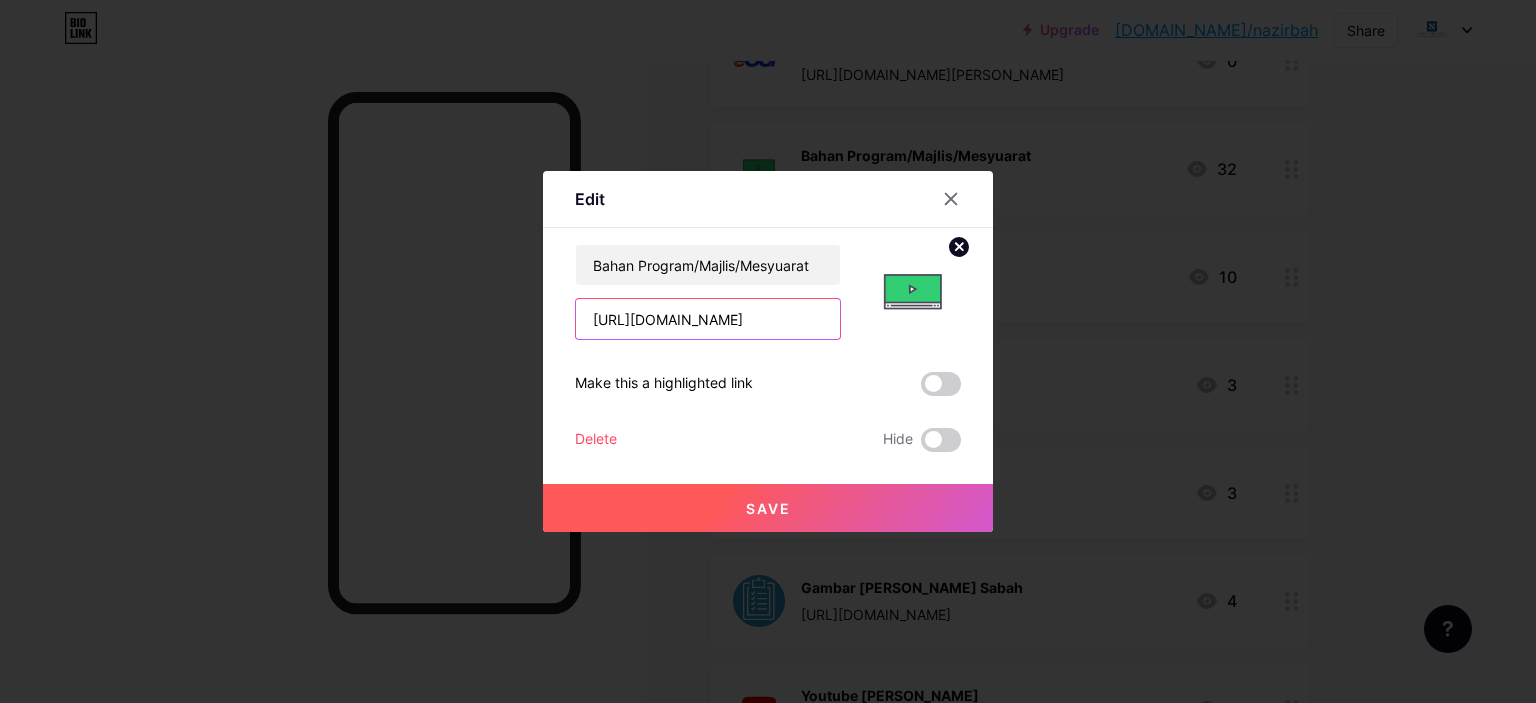 type on "[URL][DOMAIN_NAME]" 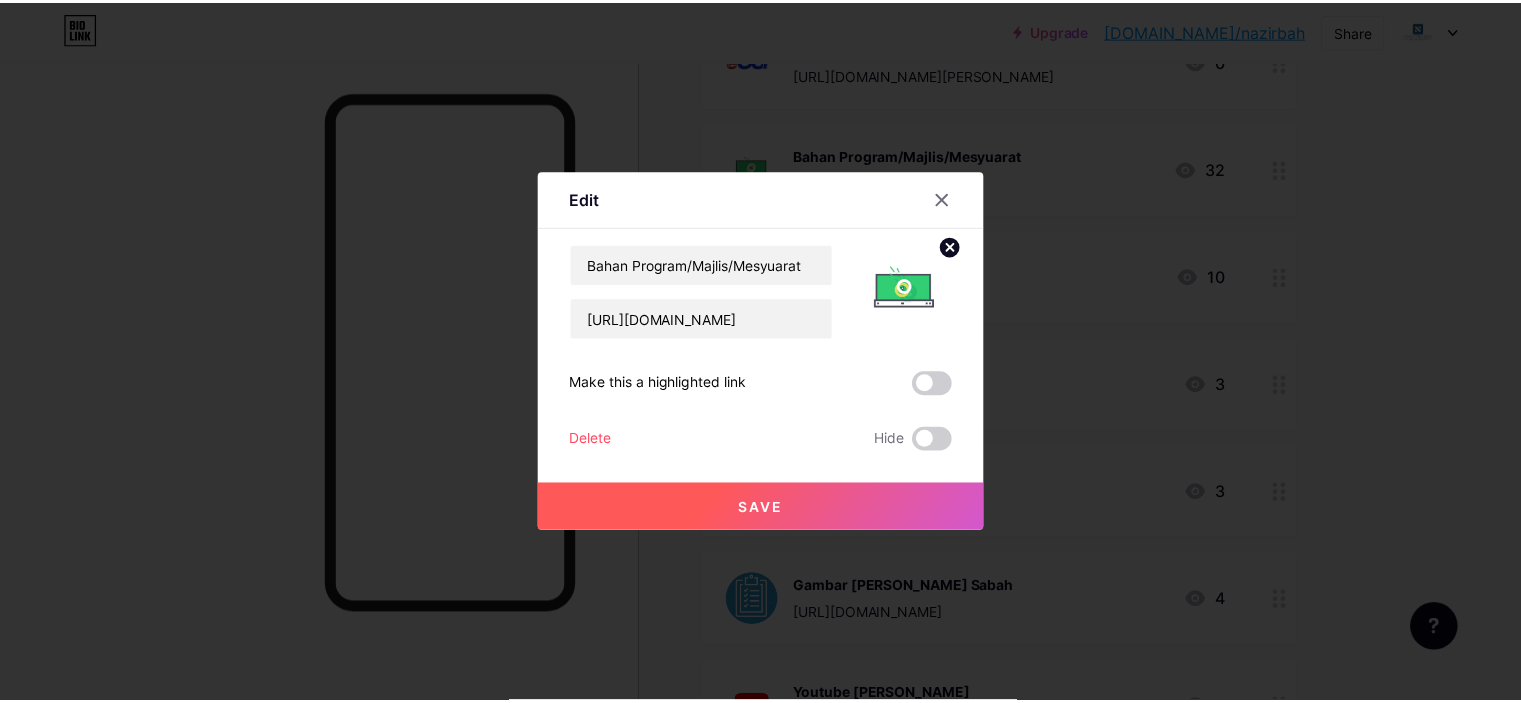 scroll, scrollTop: 0, scrollLeft: 0, axis: both 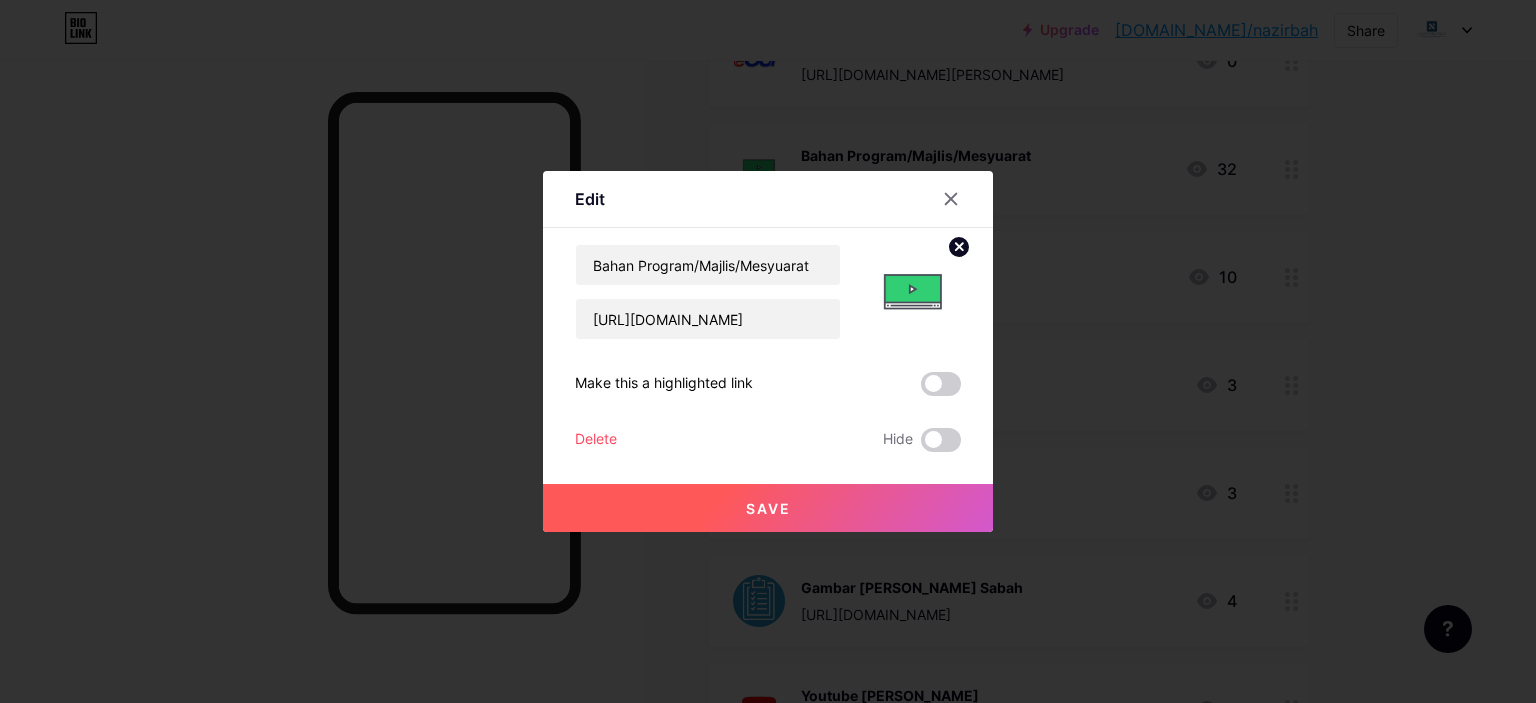 click on "Save" at bounding box center (768, 508) 